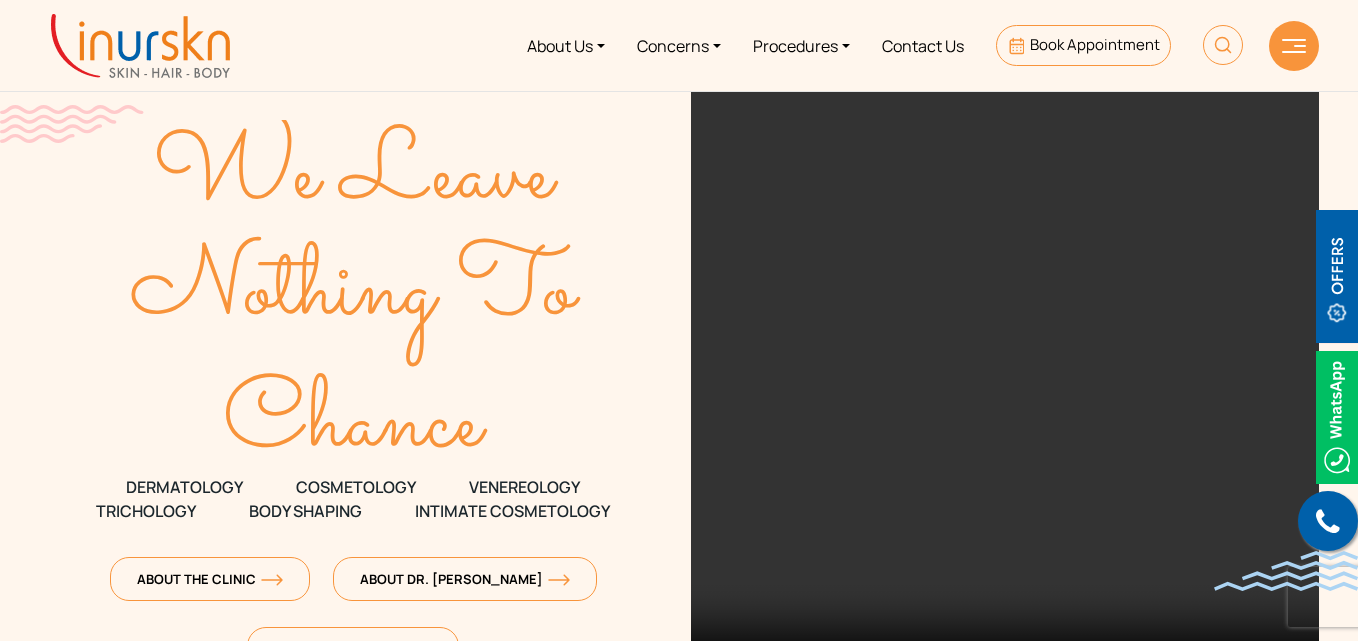 scroll, scrollTop: 0, scrollLeft: 0, axis: both 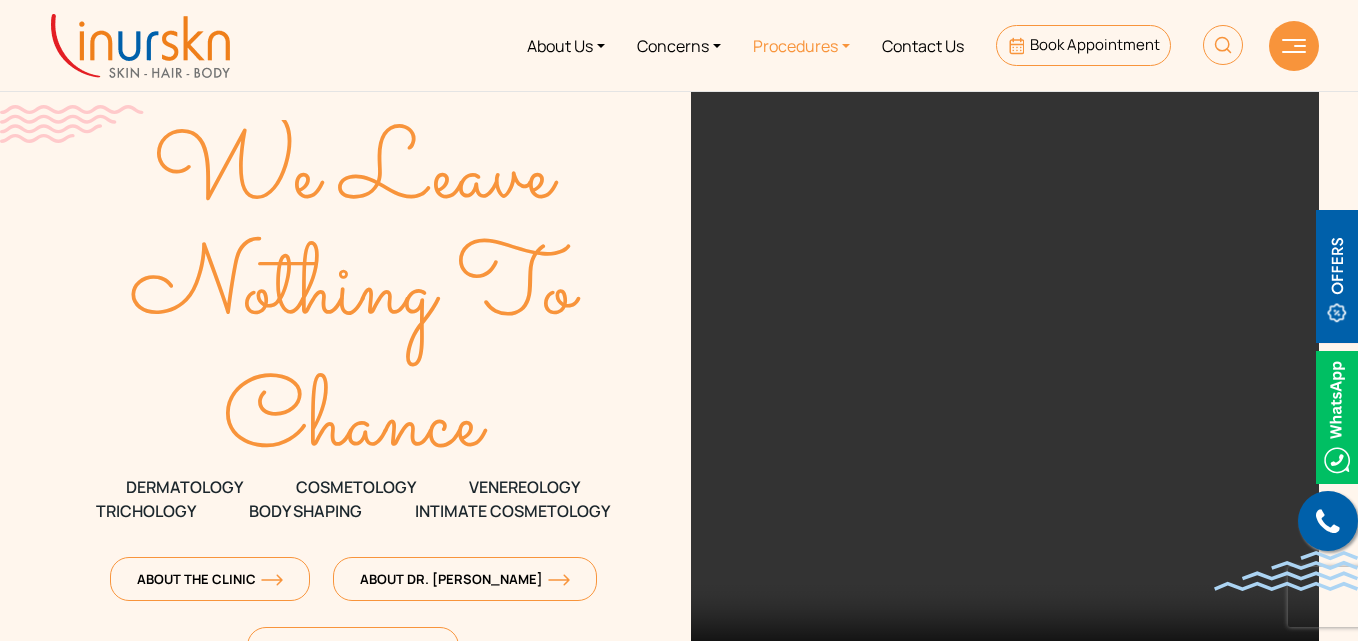 click on "Procedures" at bounding box center [801, 45] 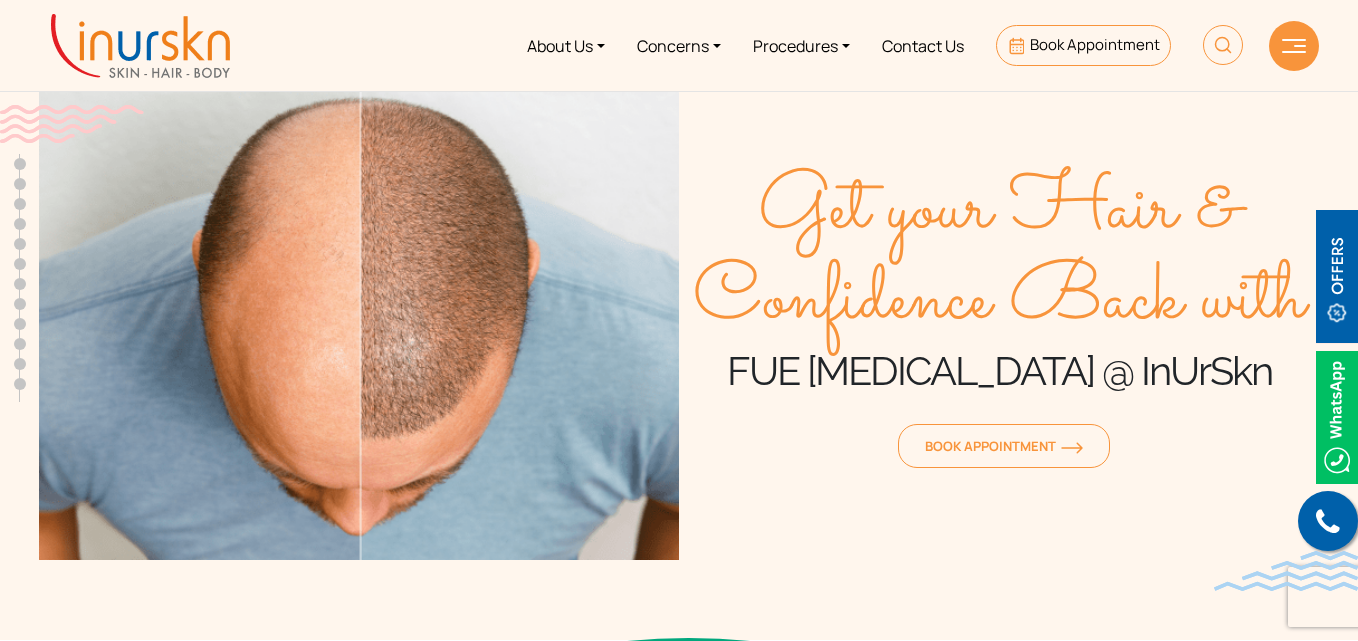 scroll, scrollTop: 0, scrollLeft: 0, axis: both 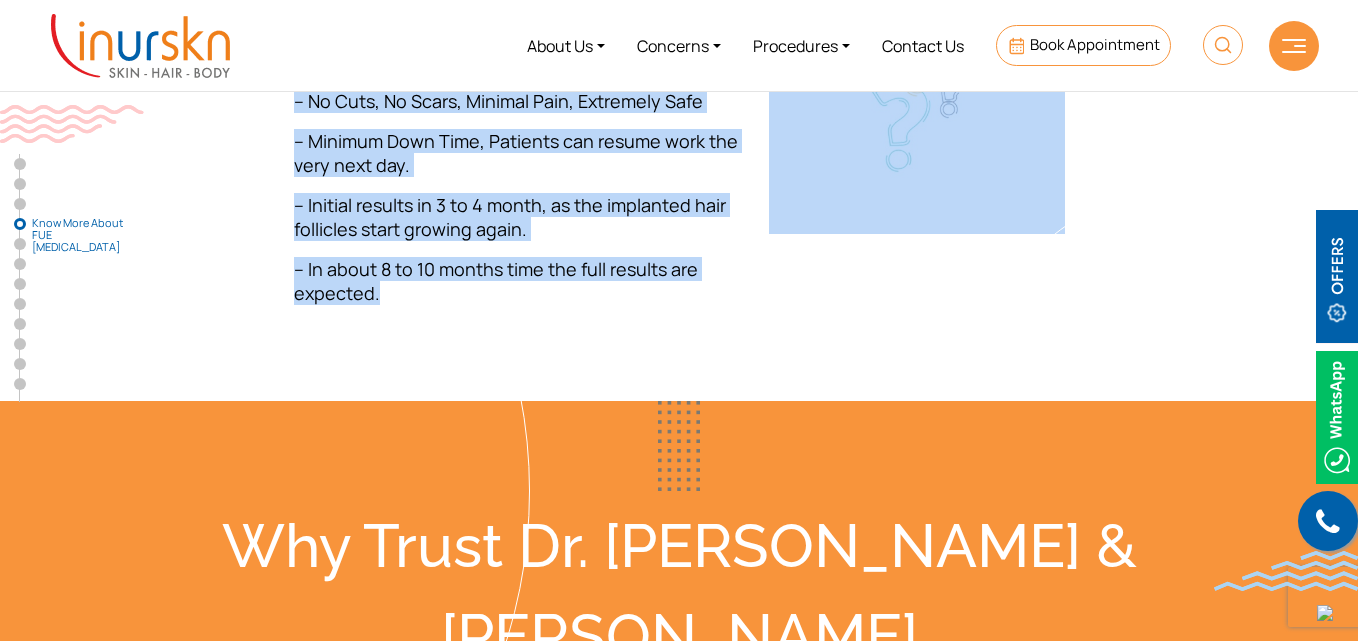 drag, startPoint x: 175, startPoint y: 72, endPoint x: 536, endPoint y: 272, distance: 412.69965 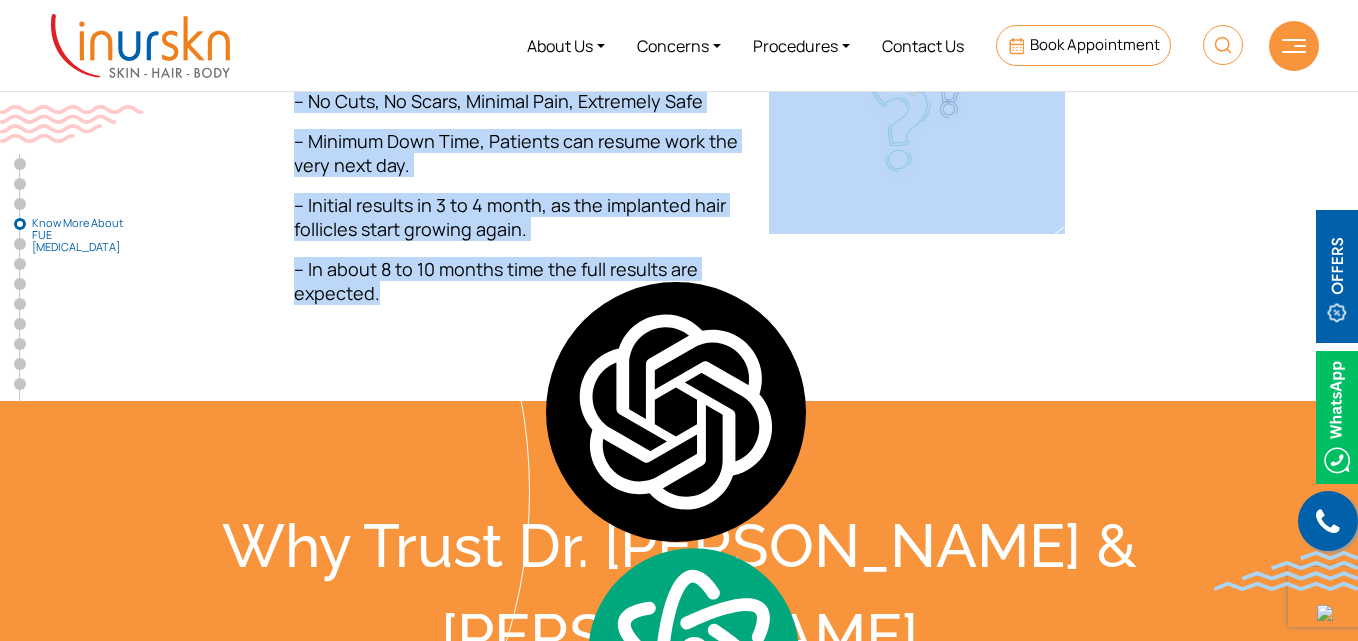 copy on "What is FUE Hair Transplant?
Follicular Unit Extraction (FUE) is a highly advanced method of hair transplantation, known for its safety, minimal downtime, and impressive results.
In FUE, individual hair follicle units, each containing 3 to 4 hair roots, are meticulously extracted under local anesthesia from the donor area, typically the back of the scalp. These units are then carefully implanted one by one into the recipient area where hair is thinning.
This method is favored for its precision and minimal invasiveness, as it leaves no linear scars, requires no stitches, and causes minimal pain. Recovery is quick, allowing patients to resume normal activities as soon as the next day, making FUE a preferred choice for those seeking effective solutions to hair loss.
Am I a candidate for FUE Hair Transplant
If you suffer from Male Pattern Baldness or Female Pattern Baldness, you may be a candidate for FUE hair transplant.
While FUE method of hair transplant is minimally invasive, it is a surgery..." 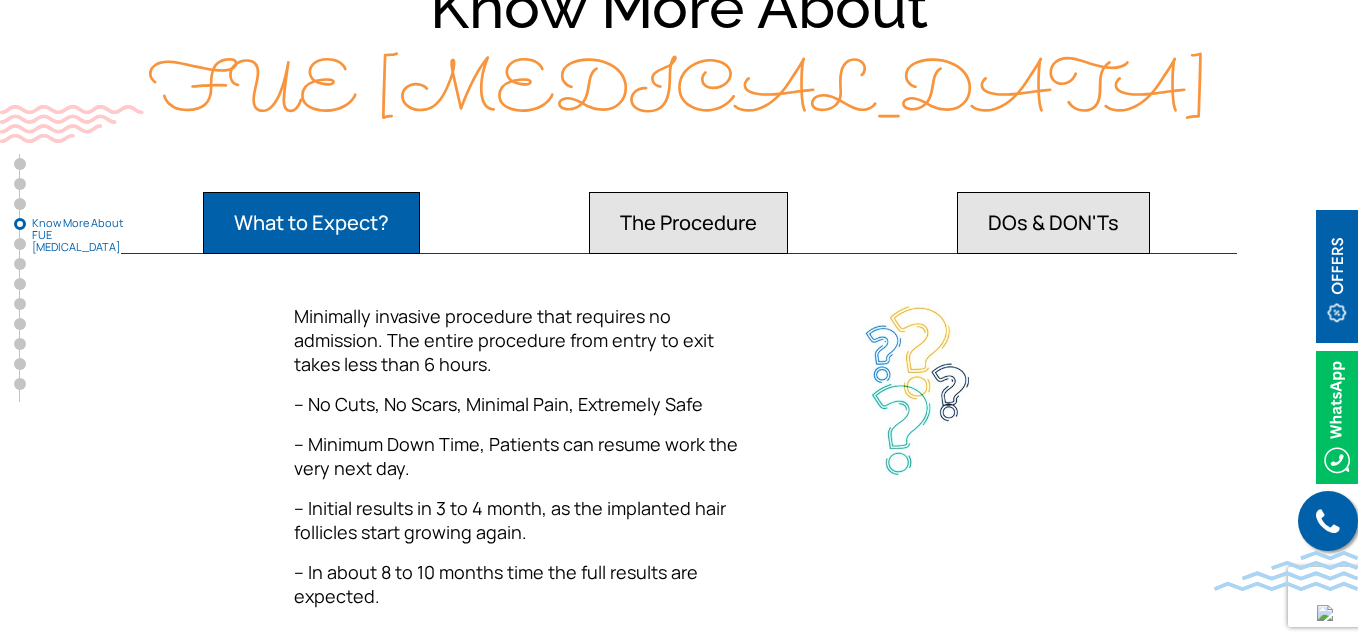 scroll, scrollTop: 2737, scrollLeft: 0, axis: vertical 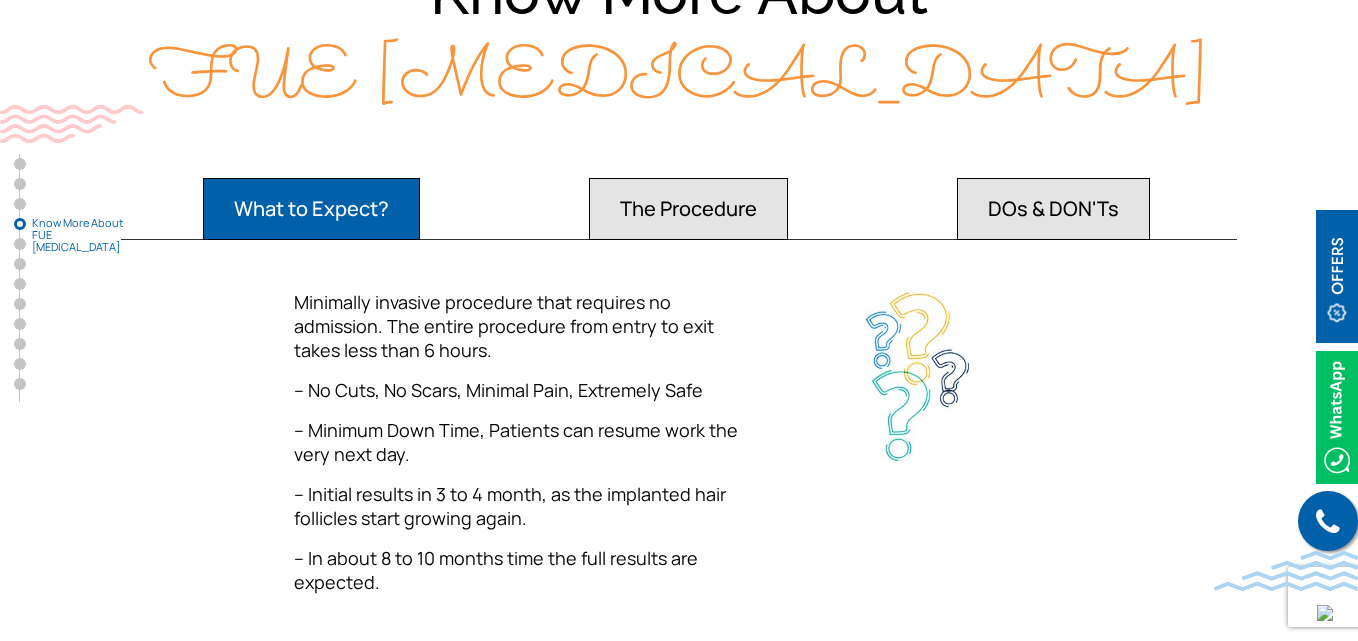 click on "The Procedure" at bounding box center [311, 209] 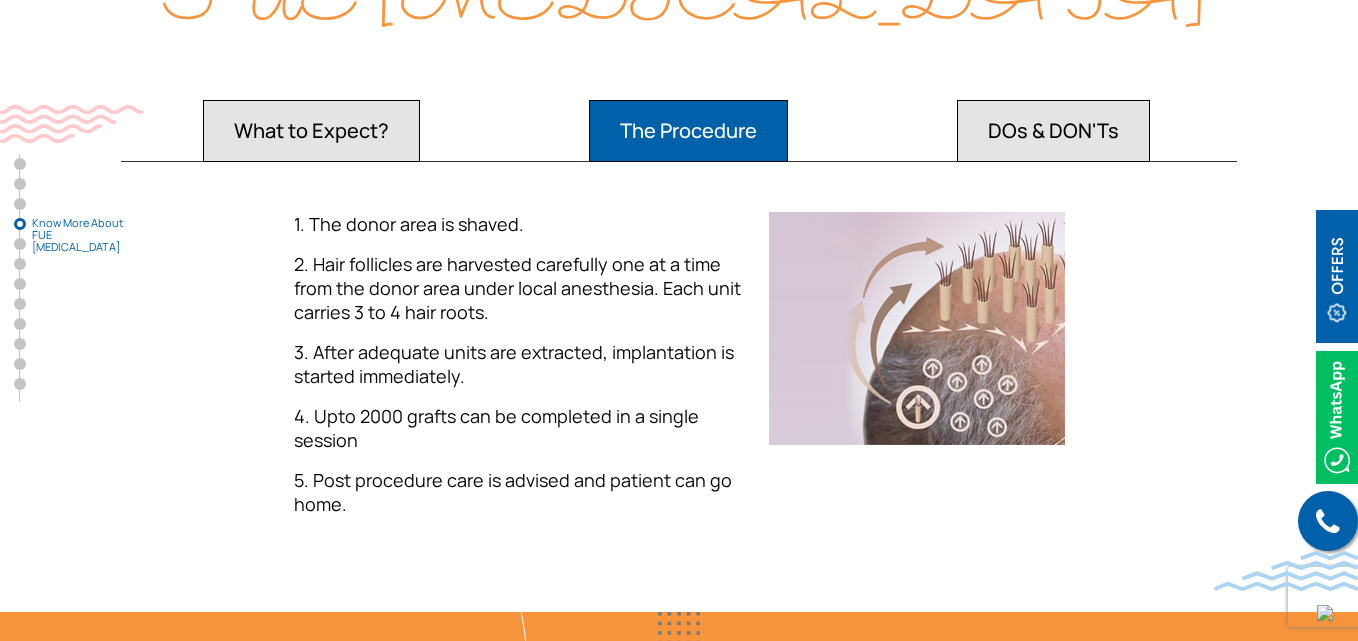 scroll, scrollTop: 2817, scrollLeft: 0, axis: vertical 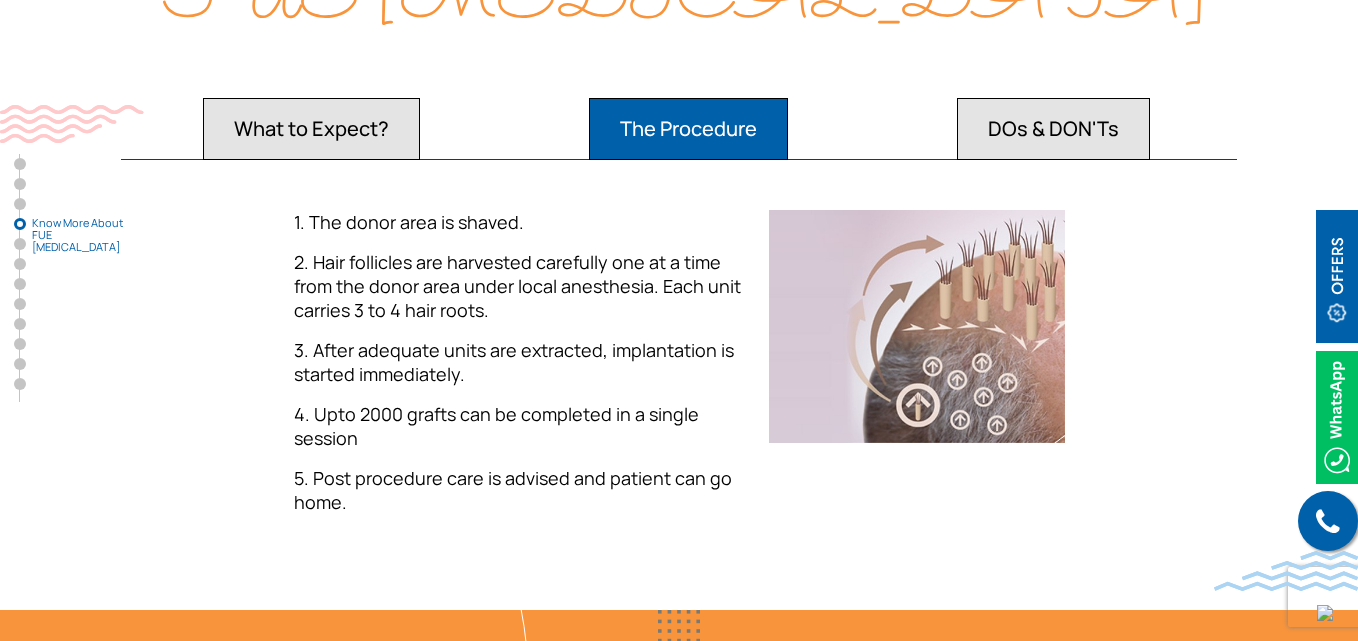 click on "DOs & DON'Ts" at bounding box center [311, 129] 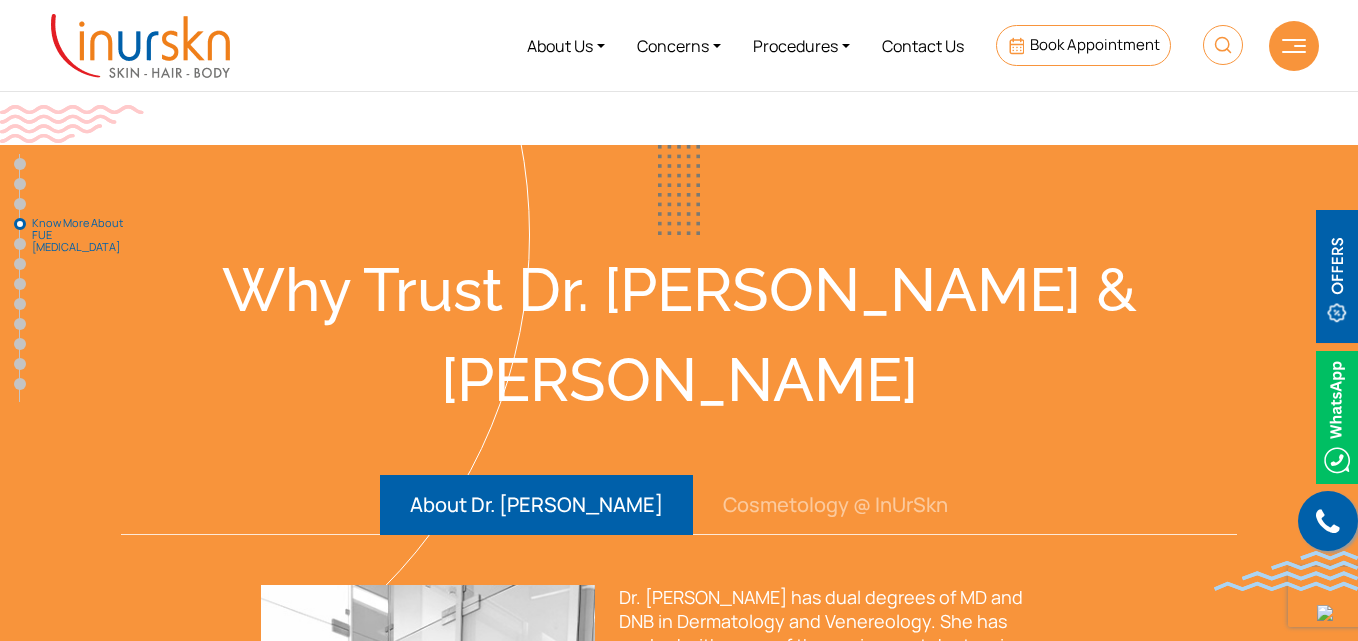 scroll, scrollTop: 3575, scrollLeft: 0, axis: vertical 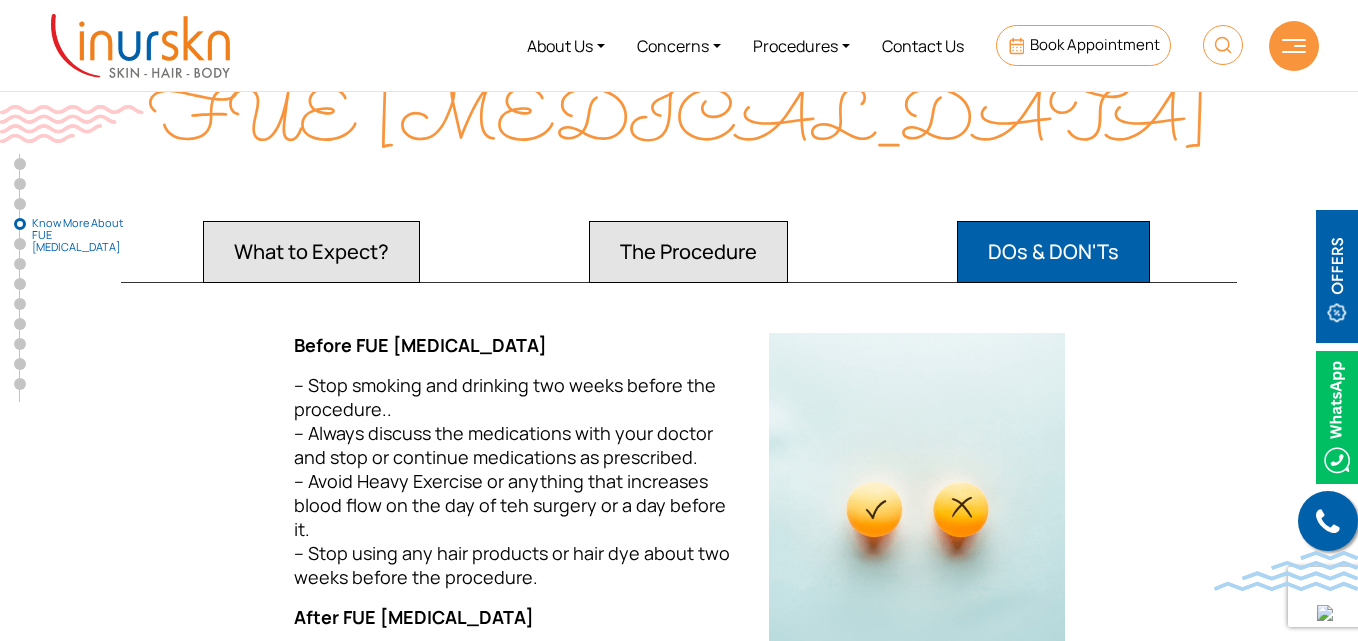 click on "The Procedure" at bounding box center [311, 252] 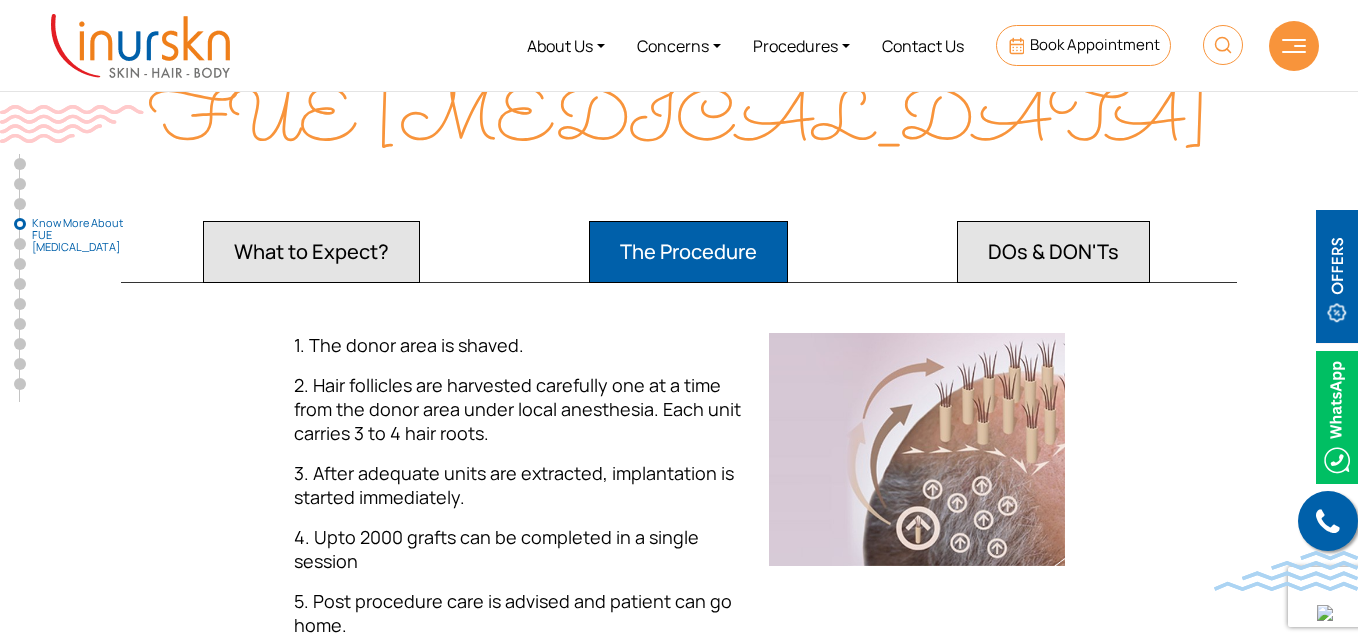 click on "What to Expect?" at bounding box center [311, 252] 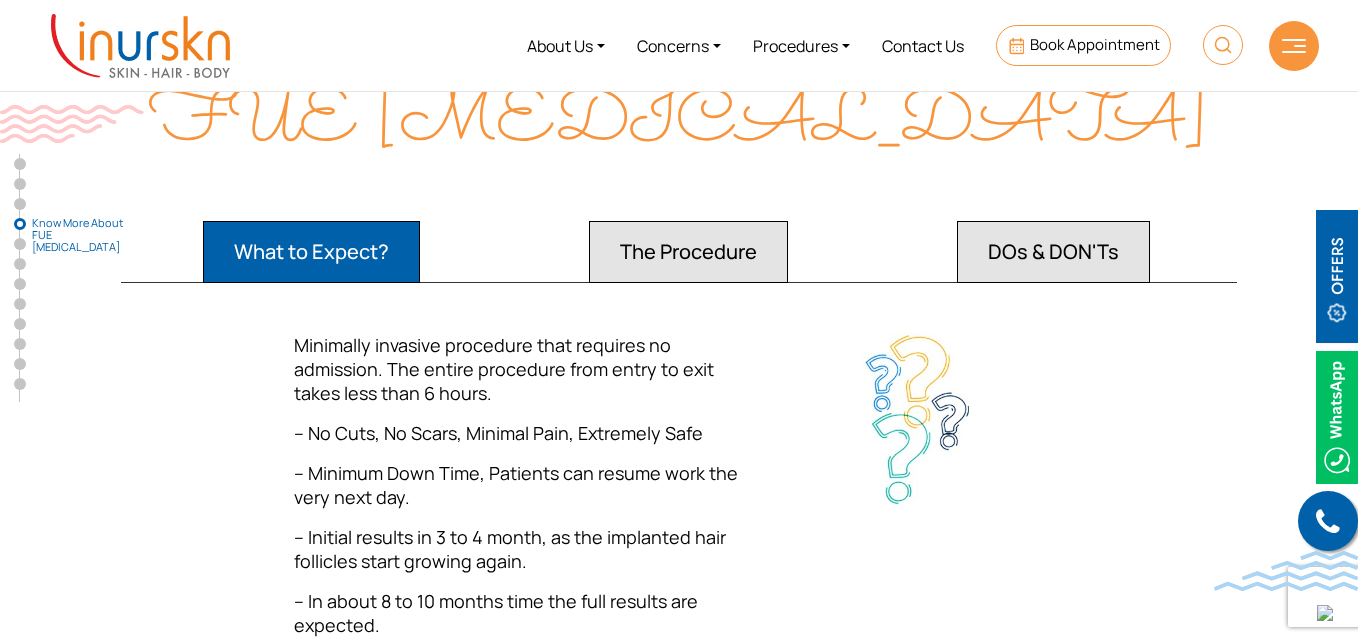 click on "The Procedure" at bounding box center (311, 252) 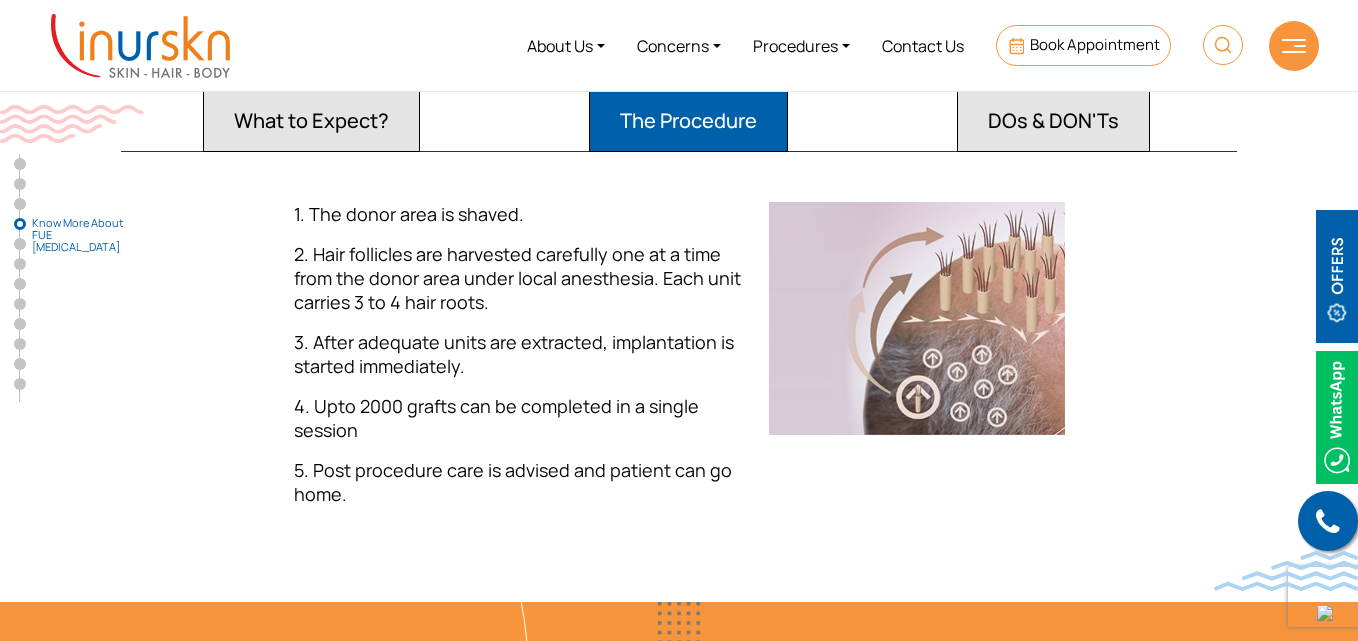 scroll, scrollTop: 2831, scrollLeft: 0, axis: vertical 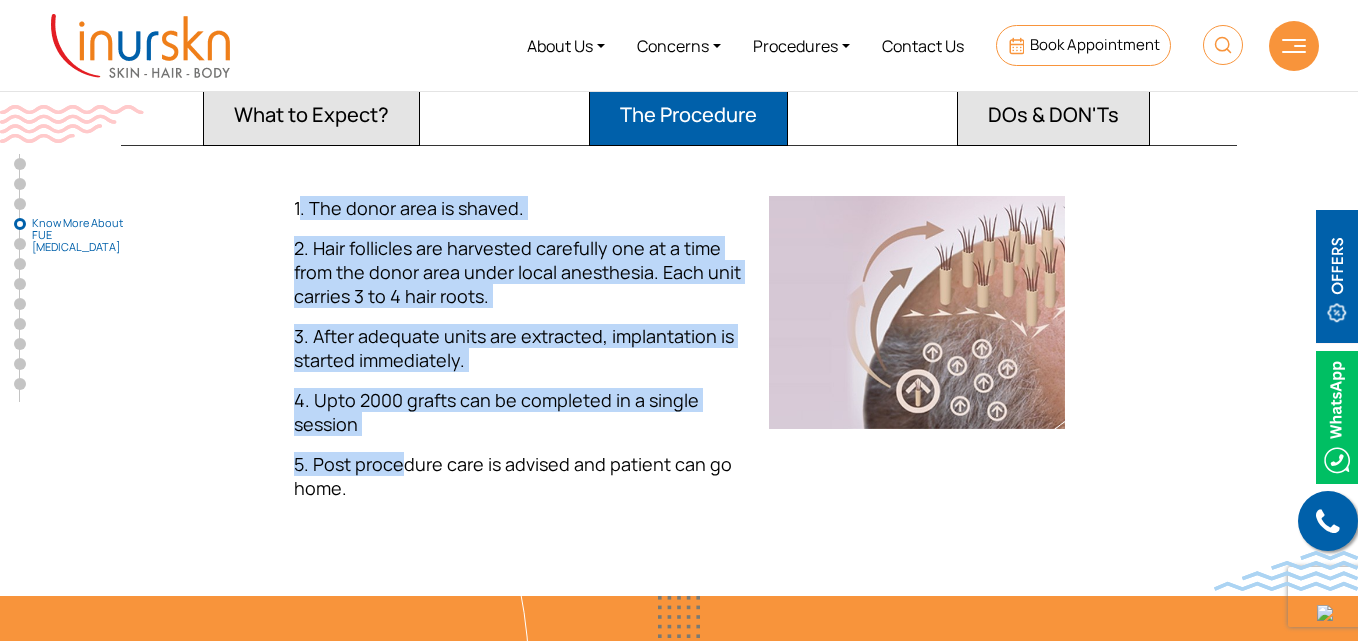 drag, startPoint x: 297, startPoint y: 180, endPoint x: 404, endPoint y: 426, distance: 268.26294 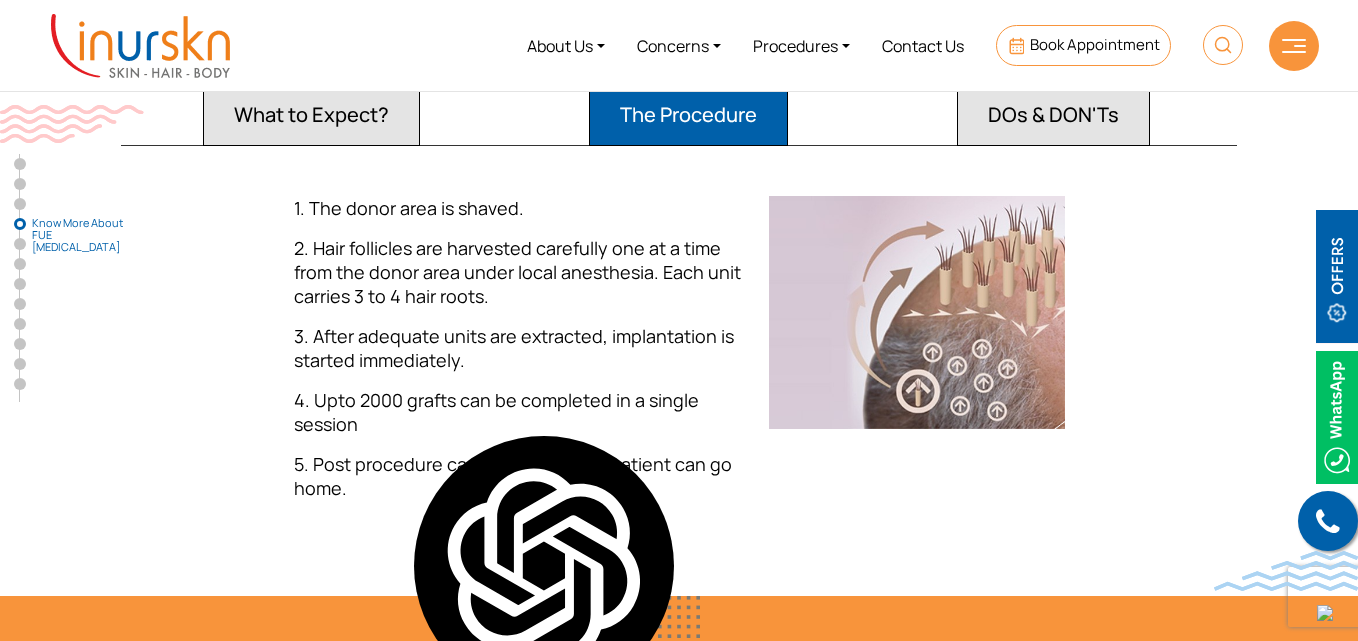click on "5. Post procedure care is advised and patient can go home." at bounding box center [519, 476] 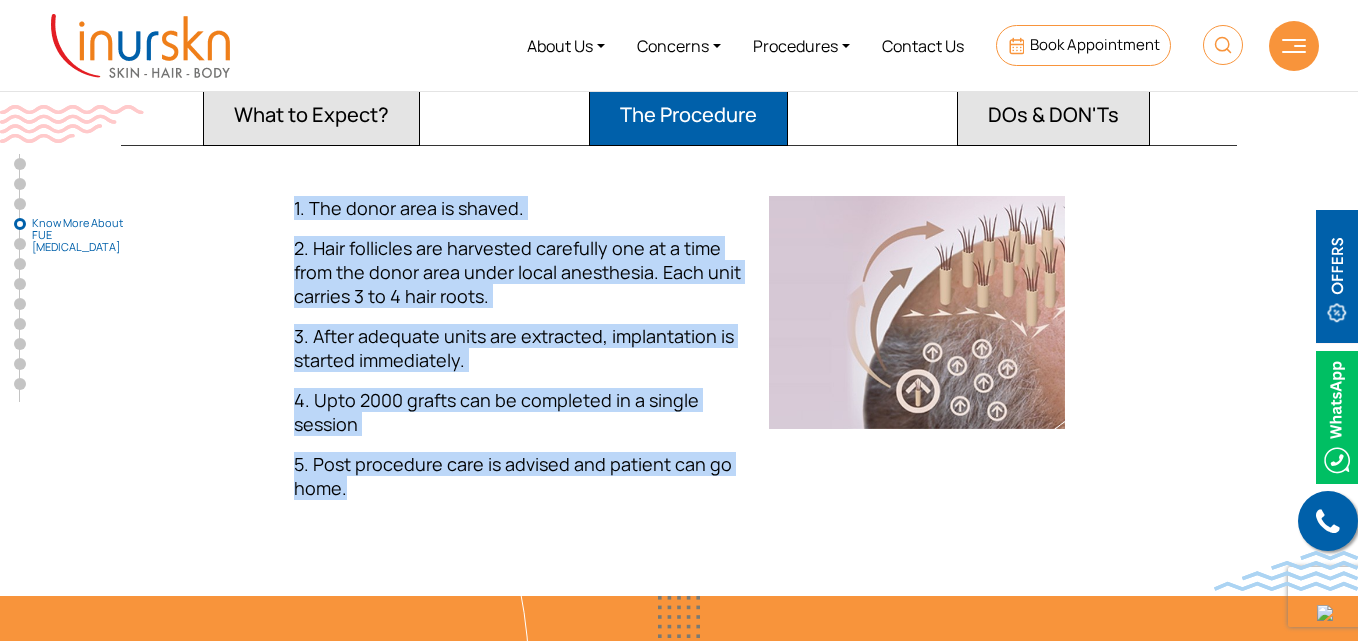 drag, startPoint x: 296, startPoint y: 177, endPoint x: 358, endPoint y: 454, distance: 283.85382 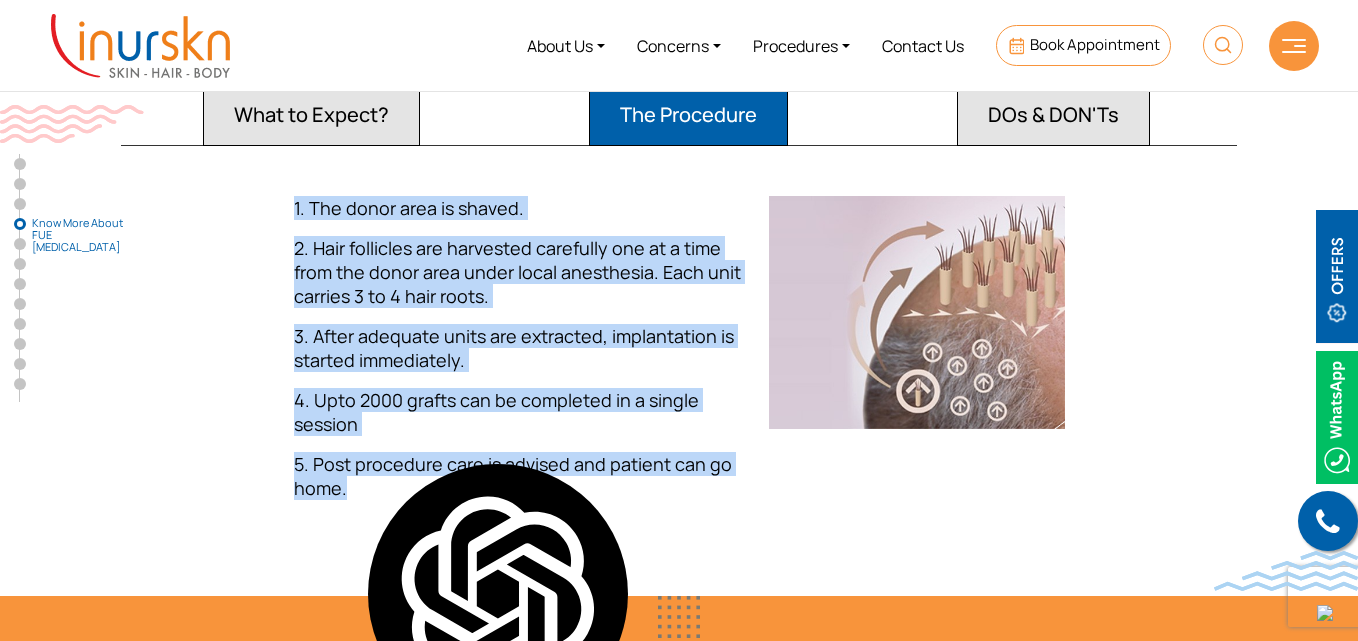 copy on "1. The donor area is shaved.
2. Hair follicles are harvested carefully one at a time from the donor area under local anesthesia. Each unit carries 3 to 4 hair roots.
3. After adequate units are extracted, implantation is started immediately.
4. Upto 2000 grafts can be completed in a single session
5. Post procedure care is advised and patient can go home." 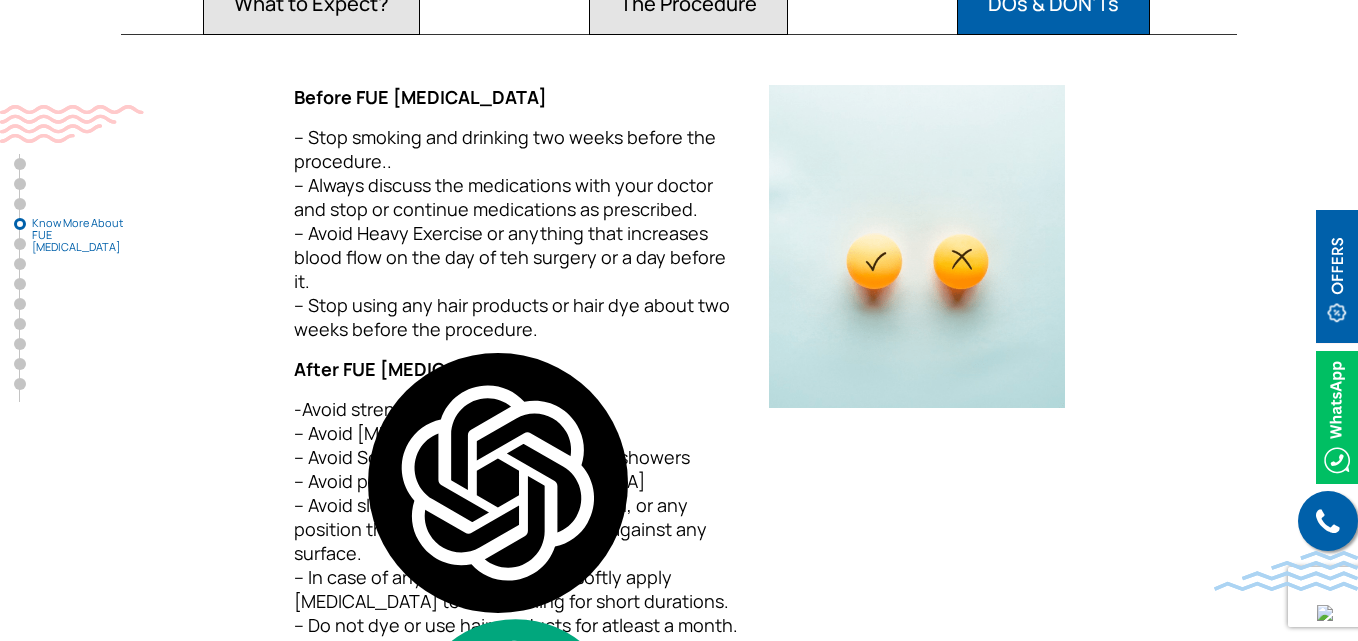 scroll, scrollTop: 2932, scrollLeft: 0, axis: vertical 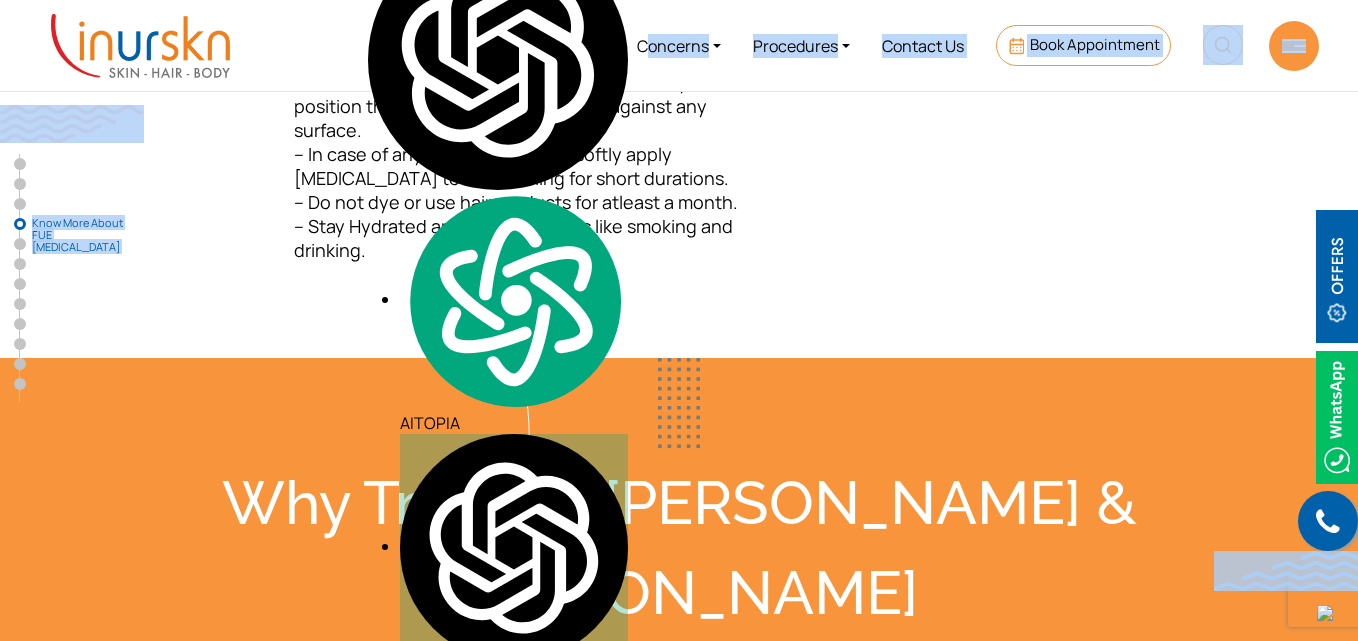 drag, startPoint x: 294, startPoint y: 324, endPoint x: 520, endPoint y: 200, distance: 257.78287 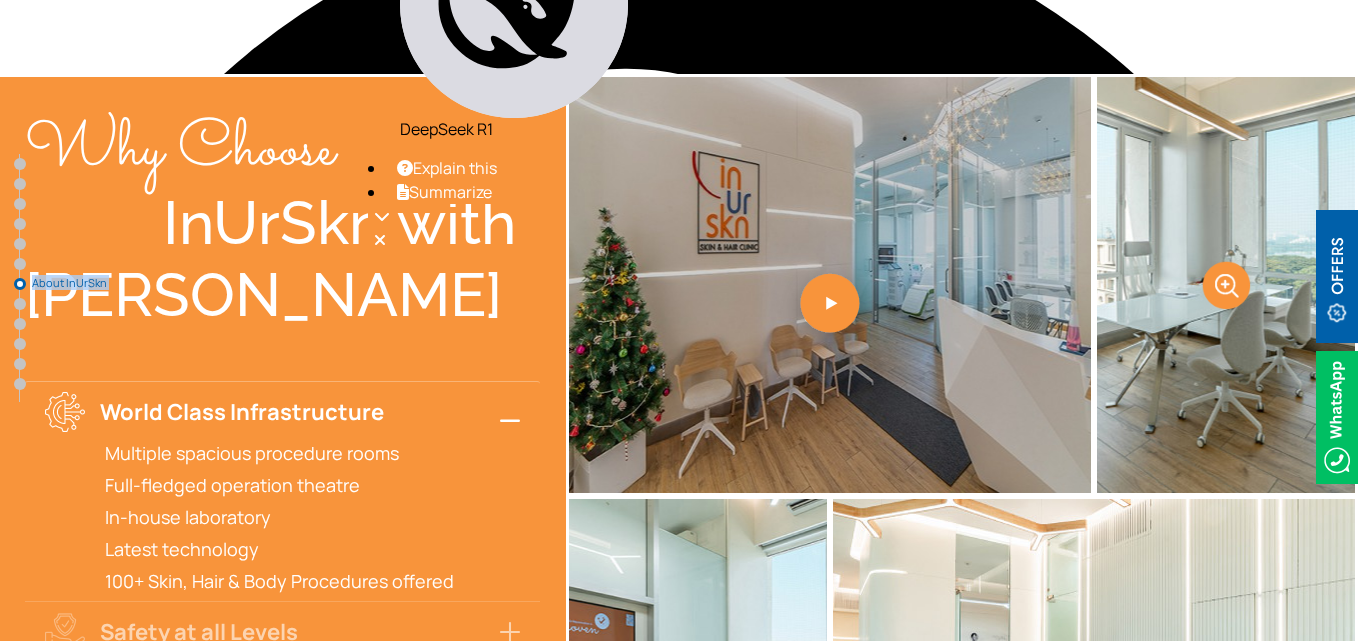 scroll, scrollTop: 5773, scrollLeft: 0, axis: vertical 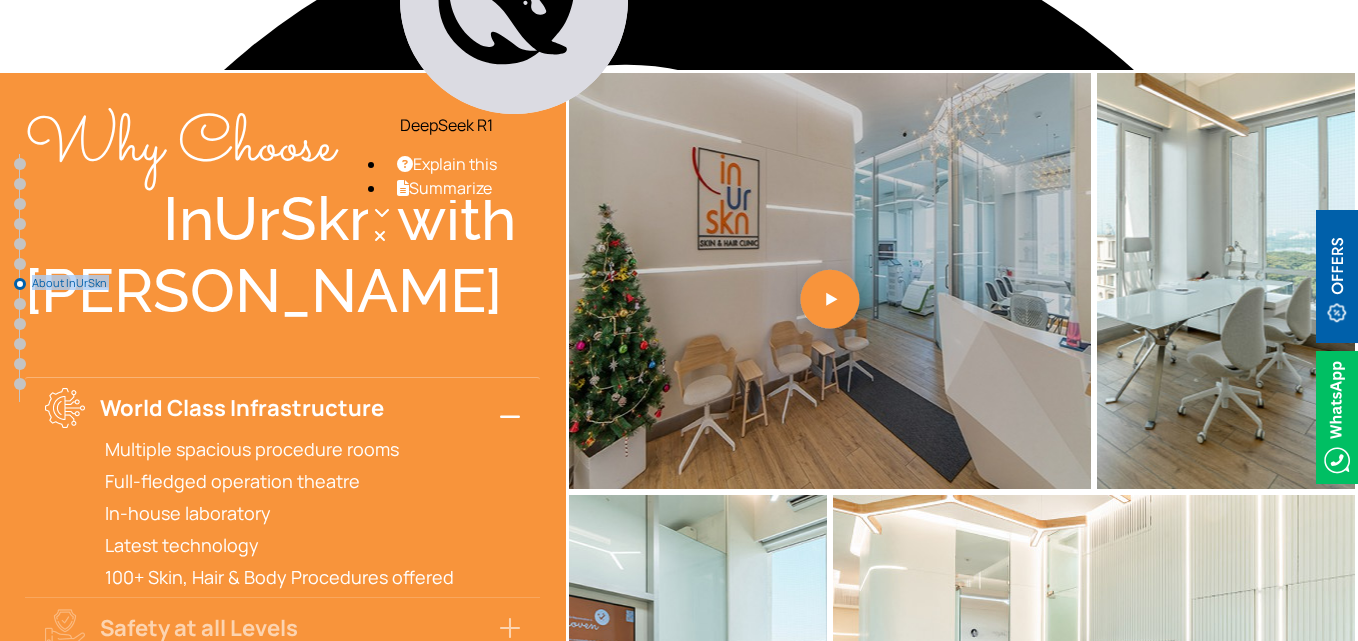click on "World Class Infrastructure" at bounding box center [282, 407] 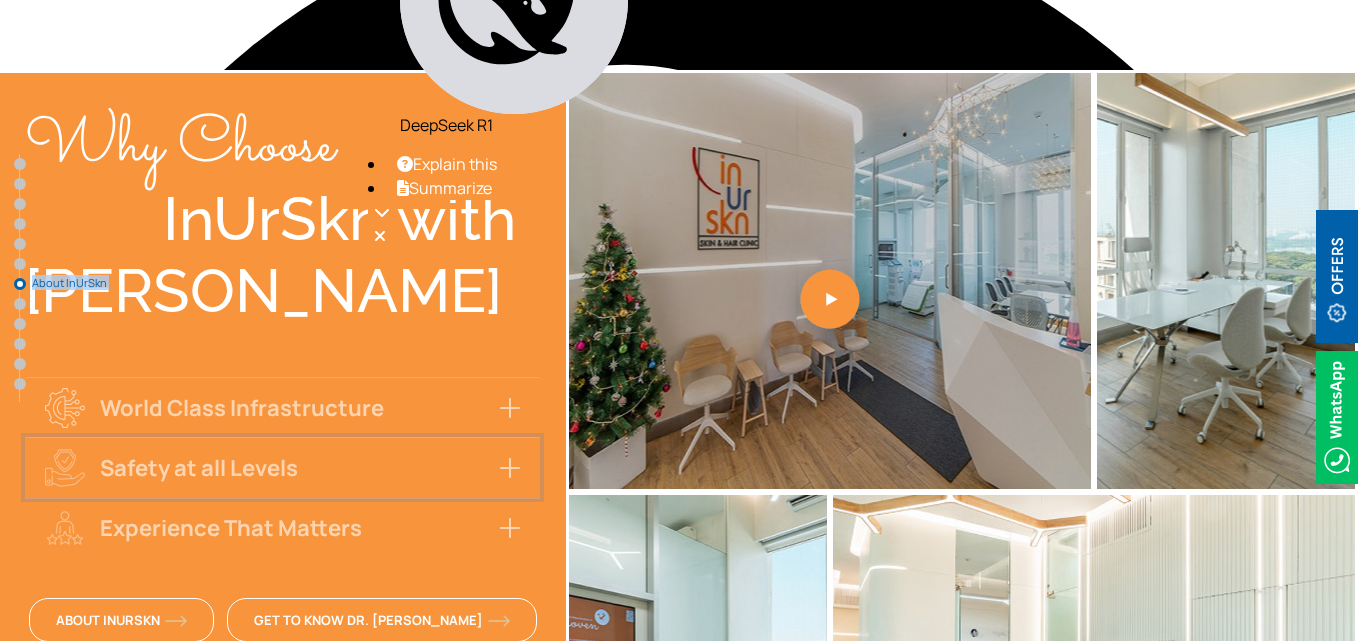 click on "Safety at all Levels" at bounding box center (282, 467) 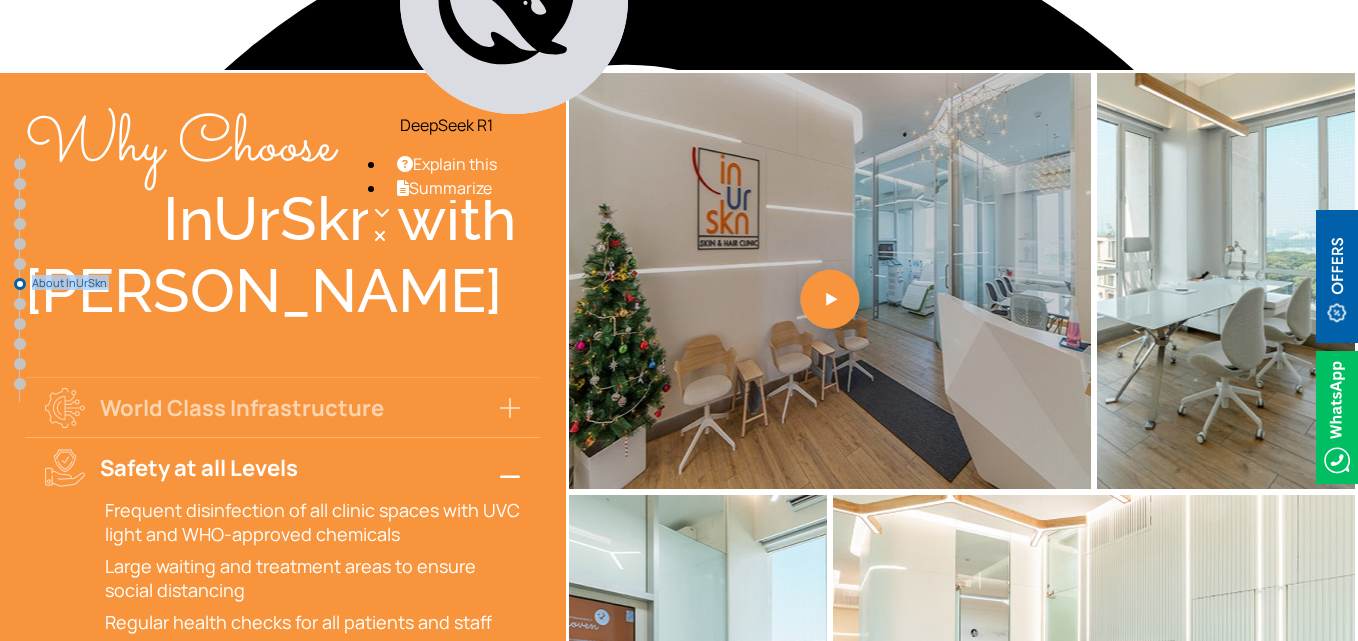 type 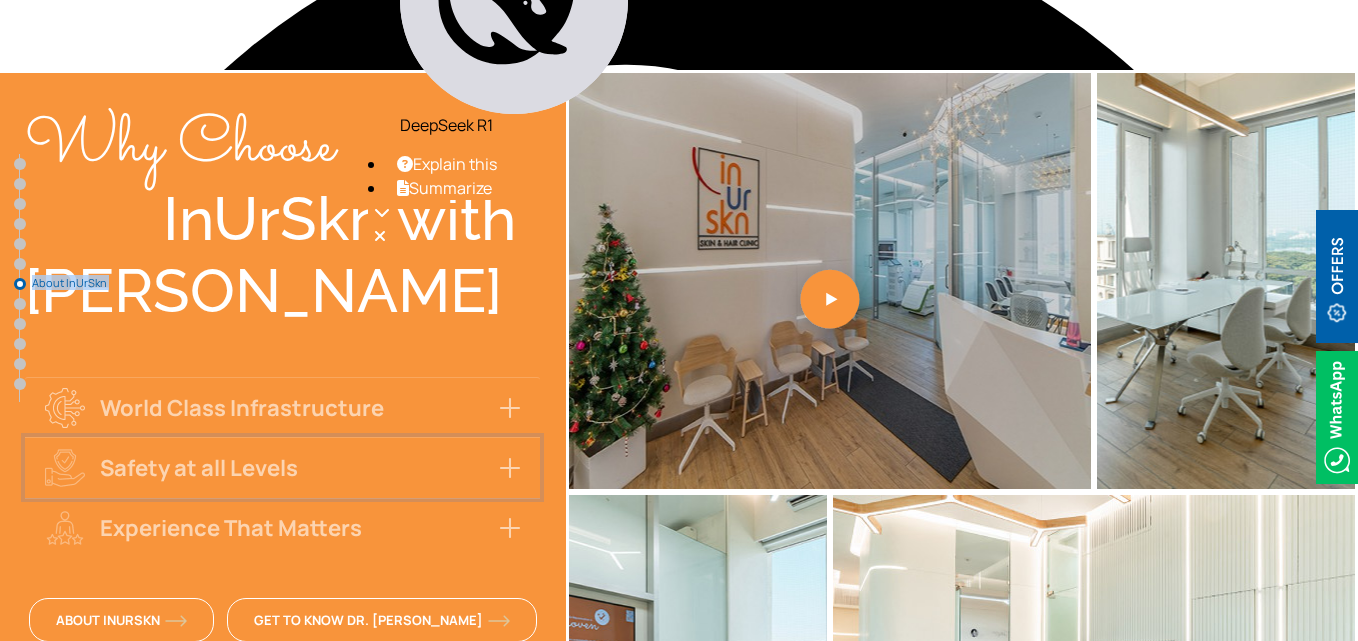 click on "Safety at all Levels" at bounding box center (282, 467) 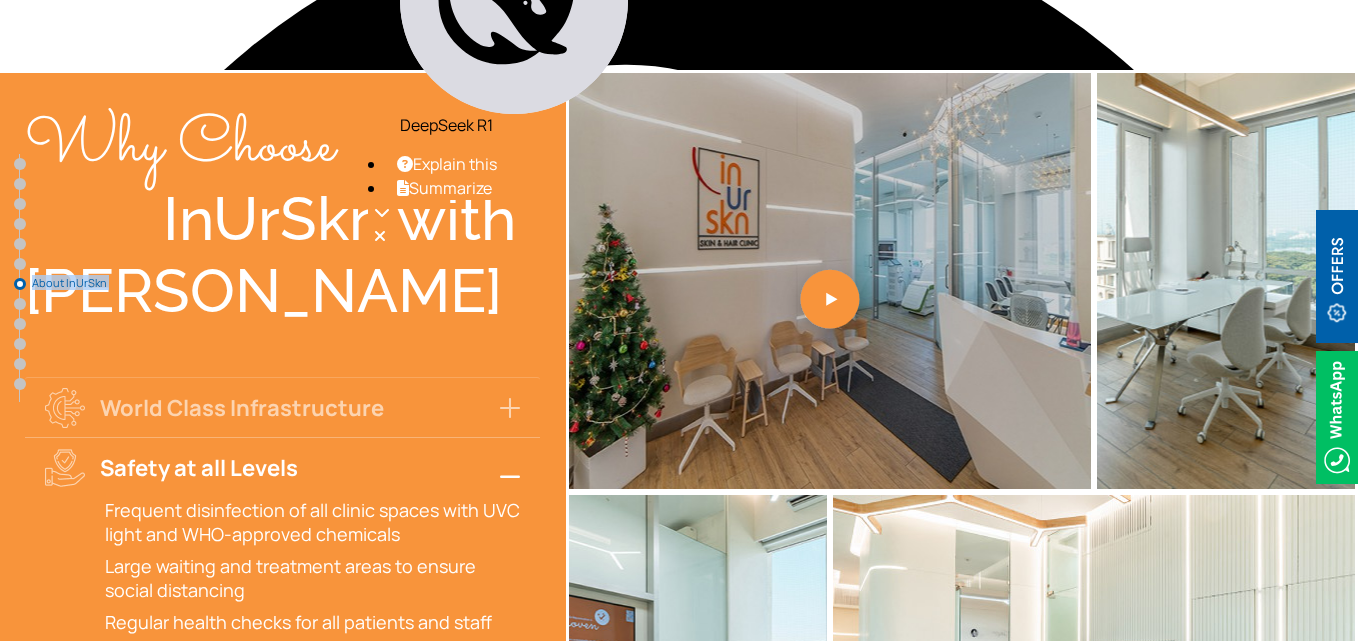 click on "Safety at all Levels" at bounding box center (282, 467) 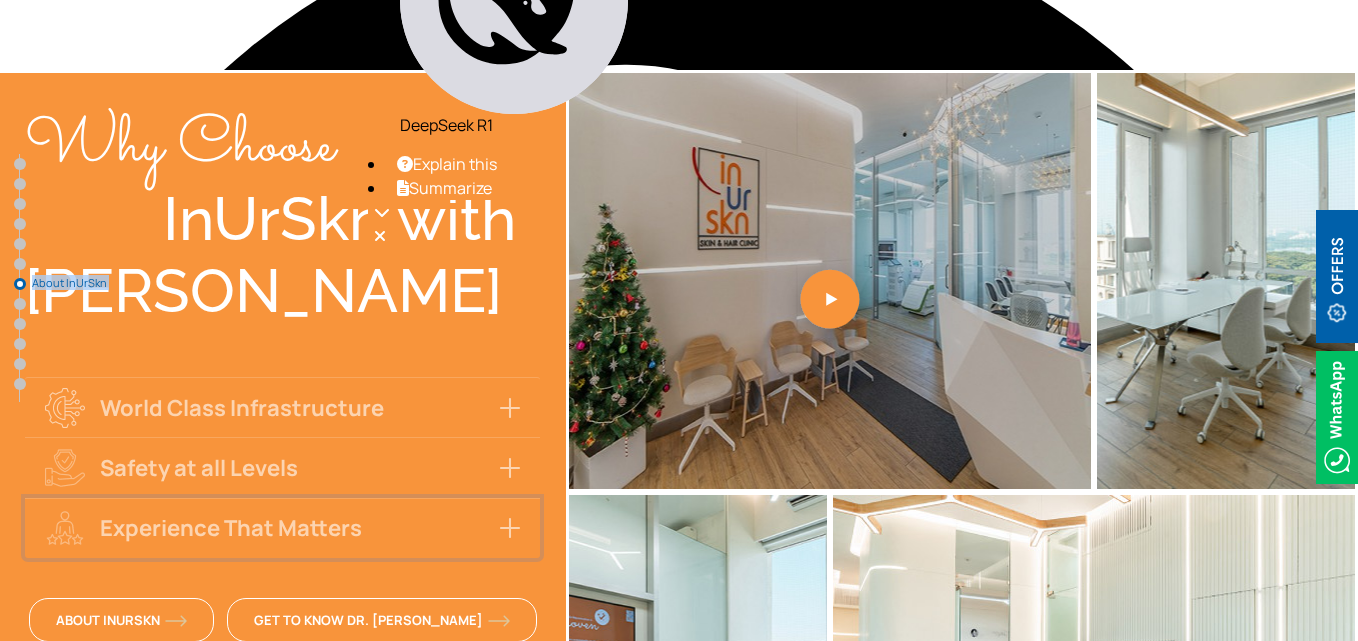 click on "Experience That Matters" at bounding box center (282, 528) 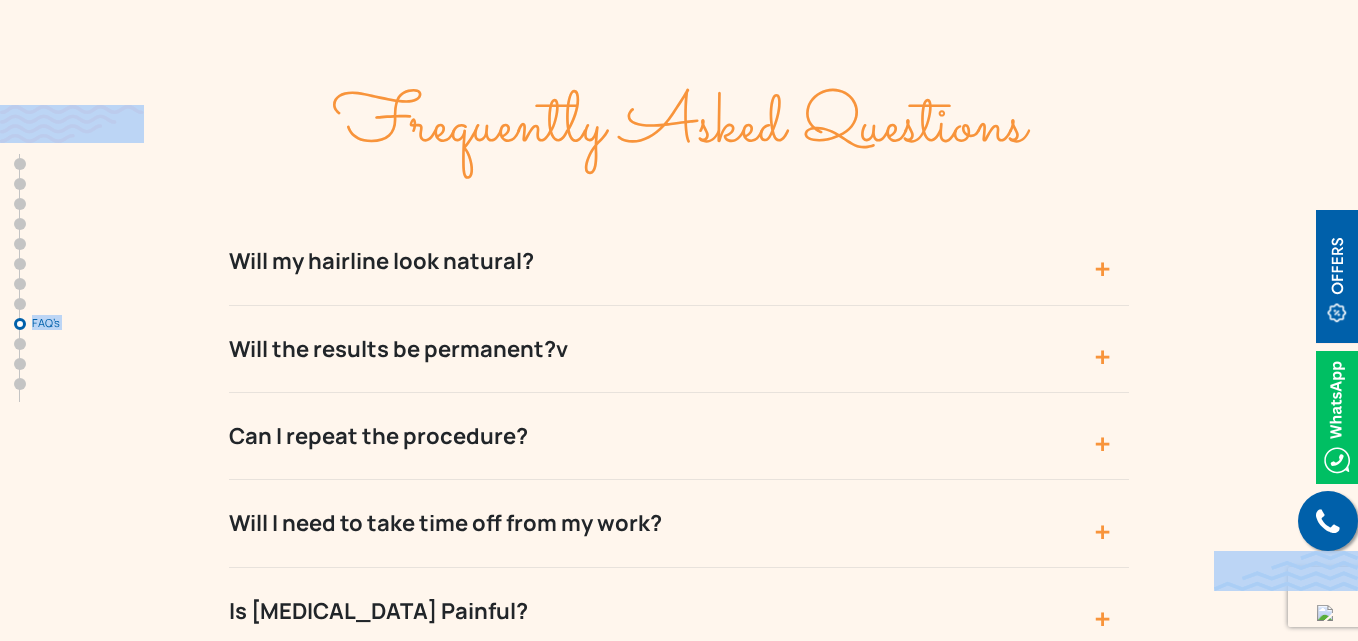 scroll, scrollTop: 7268, scrollLeft: 0, axis: vertical 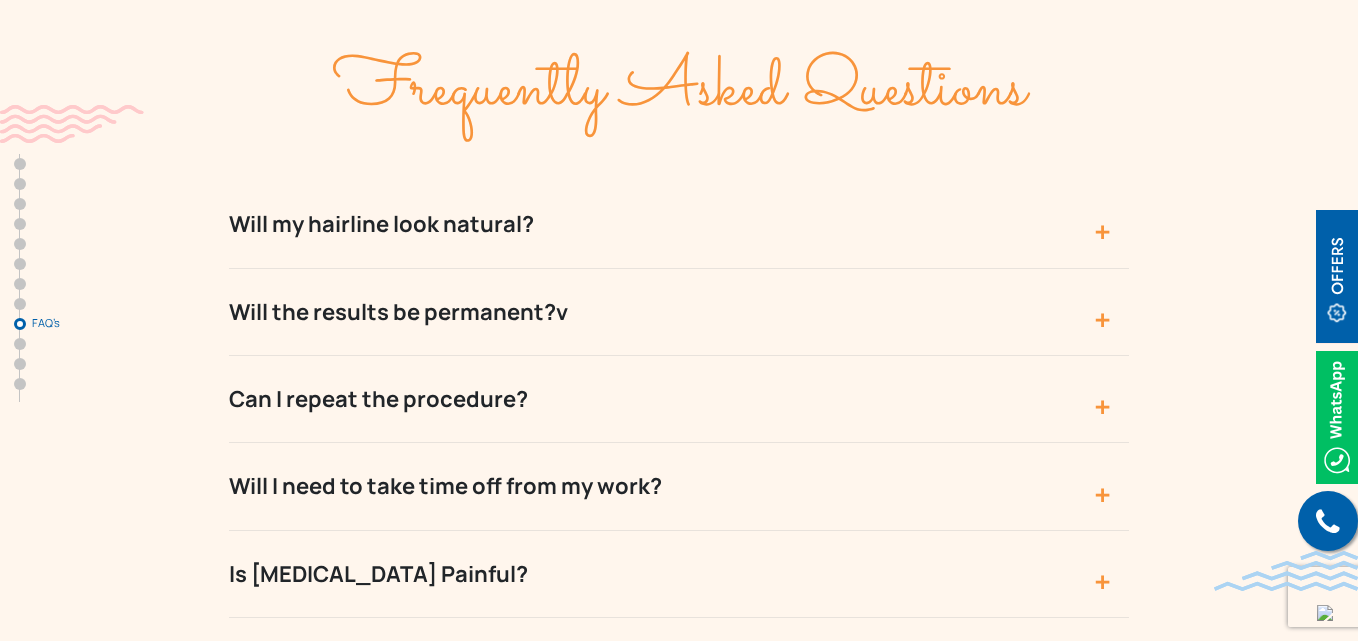 click on "Frequently Asked Questions
Will my hairline look natural?
At InUrSKn we specifically design your hairline to suit your current state of balding so as to give you not just the best possible coverage, but also a head of hair that looks natural.
Will the results be permanent?v
The hair follicles that take root are like your natural hair and will need to be tended to just like natural hair. These will last as long as natural hair. Over a period of time (can be years) these hair will start falling off.
Can I repeat the procedure?
The minimum spacing advised between two consecutive transfers is six months. Also the possibility of a repeat or incremental hair transplant depends on the hair follicles available in the donor areas." at bounding box center [679, 446] 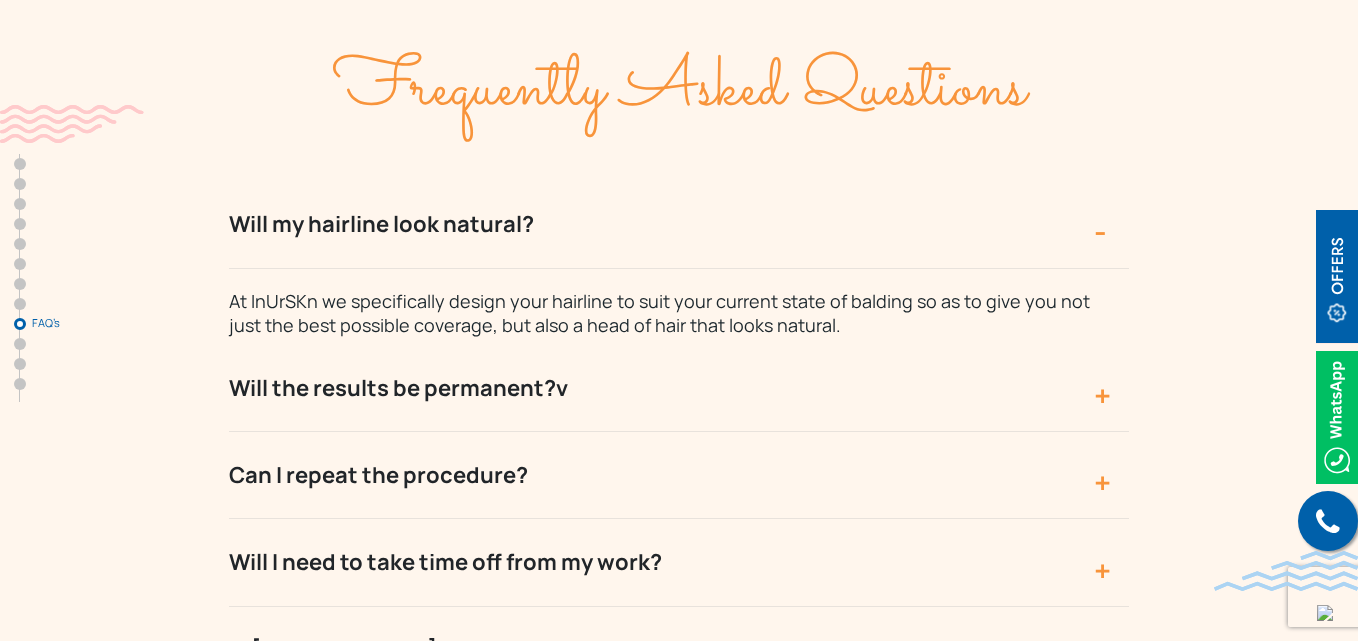 click on "Will my hairline look natural?" at bounding box center (679, 224) 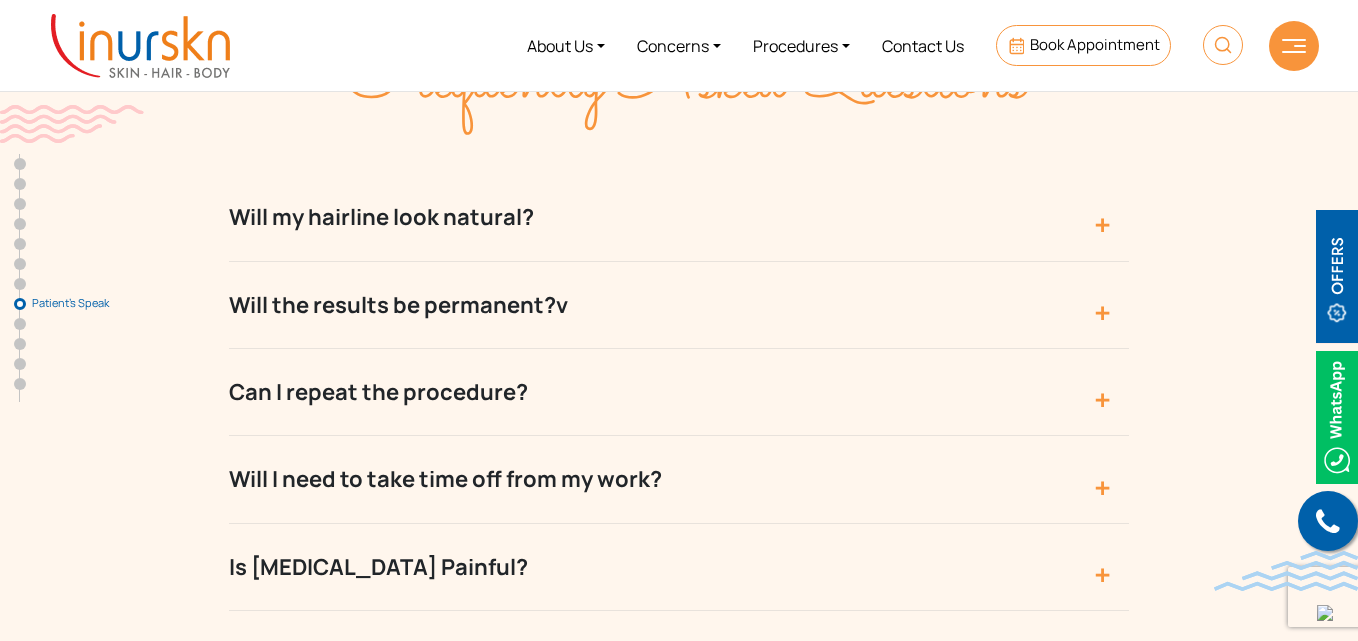 scroll, scrollTop: 7023, scrollLeft: 0, axis: vertical 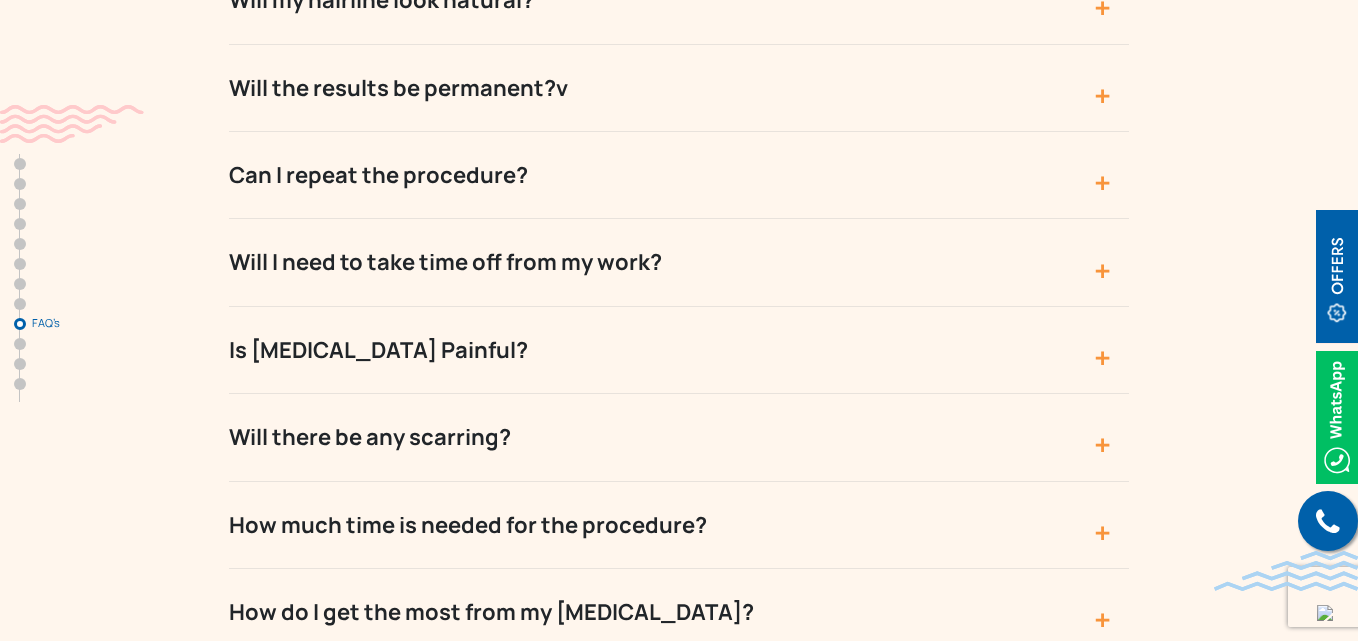 drag, startPoint x: 307, startPoint y: 190, endPoint x: 799, endPoint y: 494, distance: 578.34247 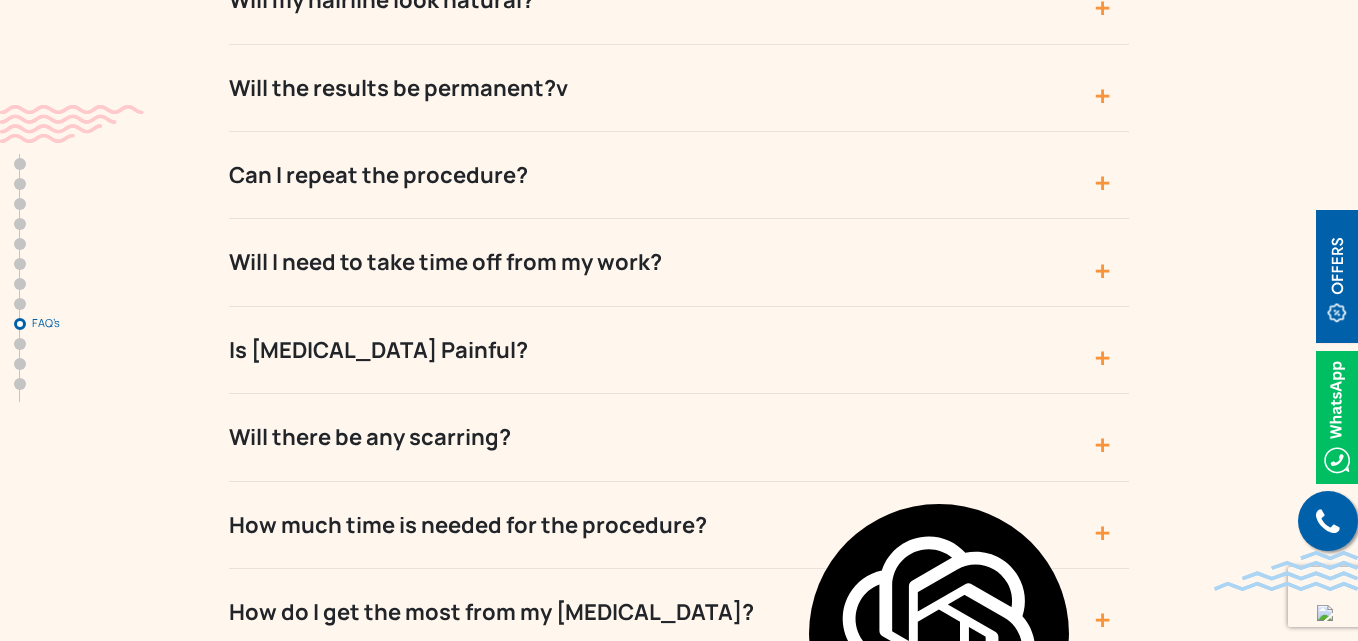 copy on "Frequently Asked Questions
Will my hairline look natural?
At InUrSKn we specifically design your hairline to suit your current state of balding so as to give you not just the best possible coverage, but also a head of hair that looks natural.
Will the results be permanent?v
The hair follicles that take root are like your natural hair and will need to be tended to just like natural hair. These will last as long as natural hair. Over a period of time (can be years) these hair will start falling off.
Can I repeat the procedure?
The minimum spacing advised between two consecutive transfers is six months. Also the possibility of a repeat or incremental hair transplant depends on the hair follicles available in the donor areas.
Will I need to take time off from my work?
The FUE method causes minimum wounding to the donor area and implant area both. Hence you can practically return back to work the next day. However you would be expec..." 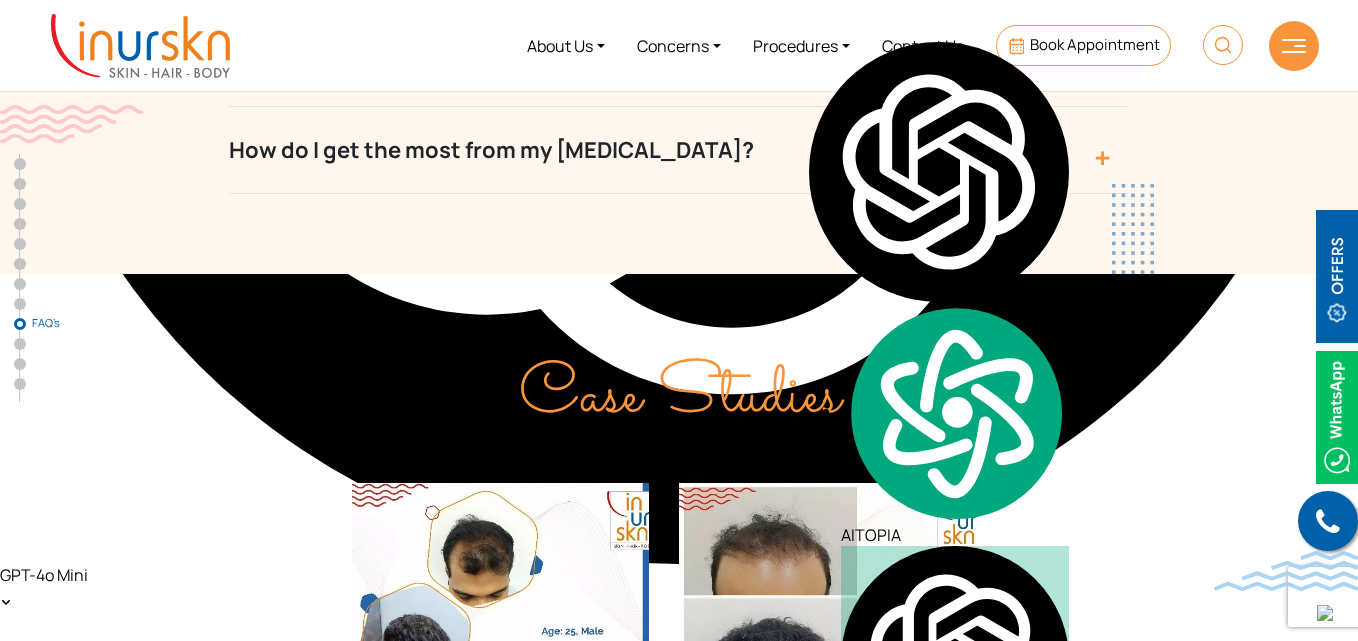 scroll, scrollTop: 7990, scrollLeft: 0, axis: vertical 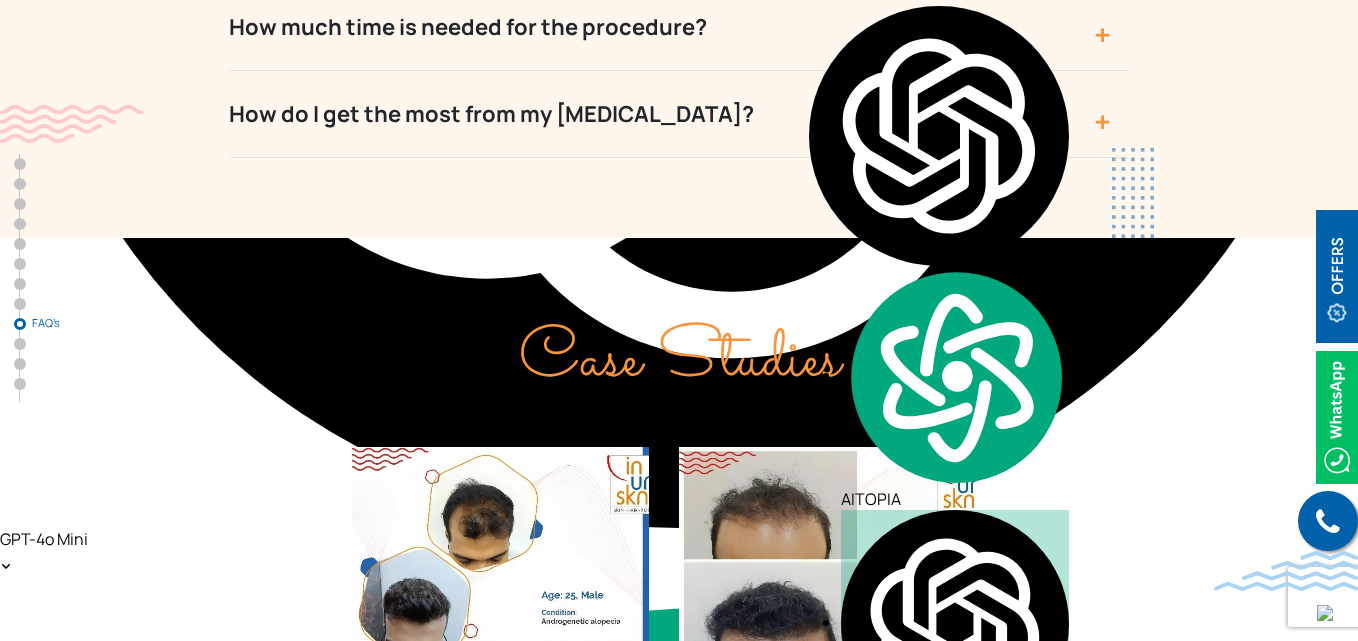 click on "Case Study #20
FUE Hair Transplant (2)
Age : 25   Sex : male
Read More
Case Study #20
FUE Hair Transplant (2)
Age : 25   Sex : male
Case Study for a 25 Year old Male with hair problem, treated with FUE hair transplant
Read More
Case Study #19
FUE Hair Transplant (1)
Age : 25   Sex : male
Read More
Case Study #19
FUE Hair Transplant (1)
Age : 25   Sex : male
FUE Hair Transplantation for a 25-Year-Old Male
Read More" at bounding box center (679, 683) 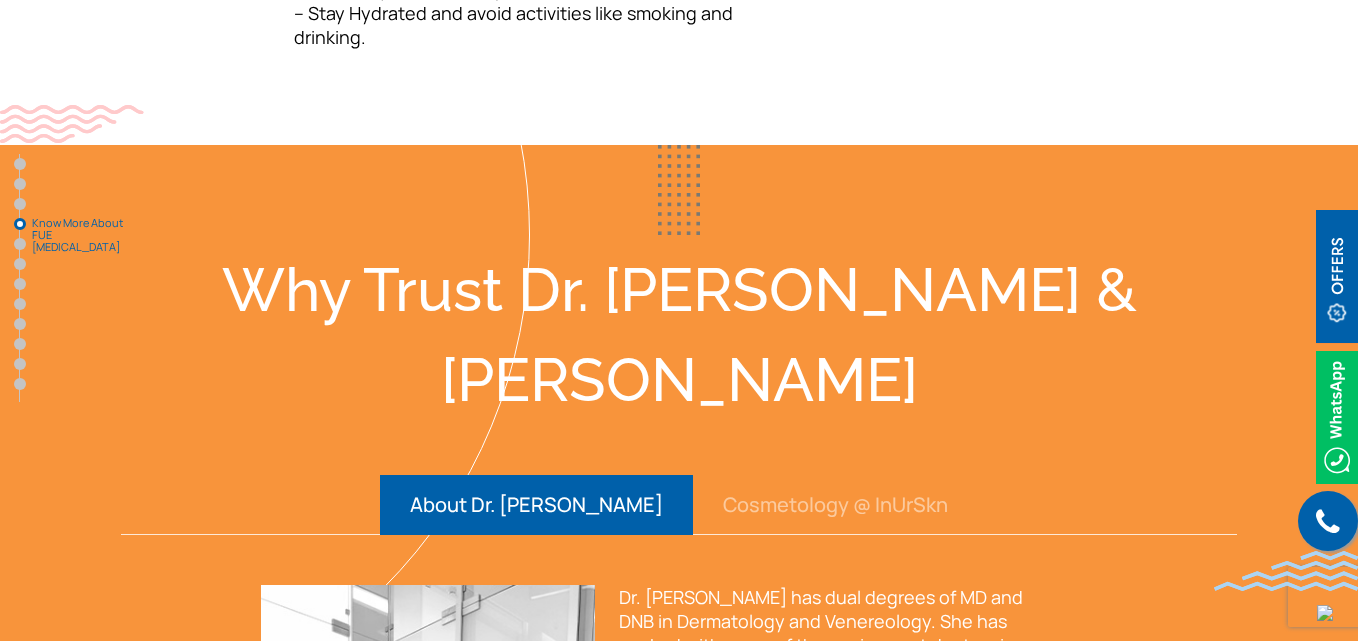 scroll, scrollTop: 3564, scrollLeft: 0, axis: vertical 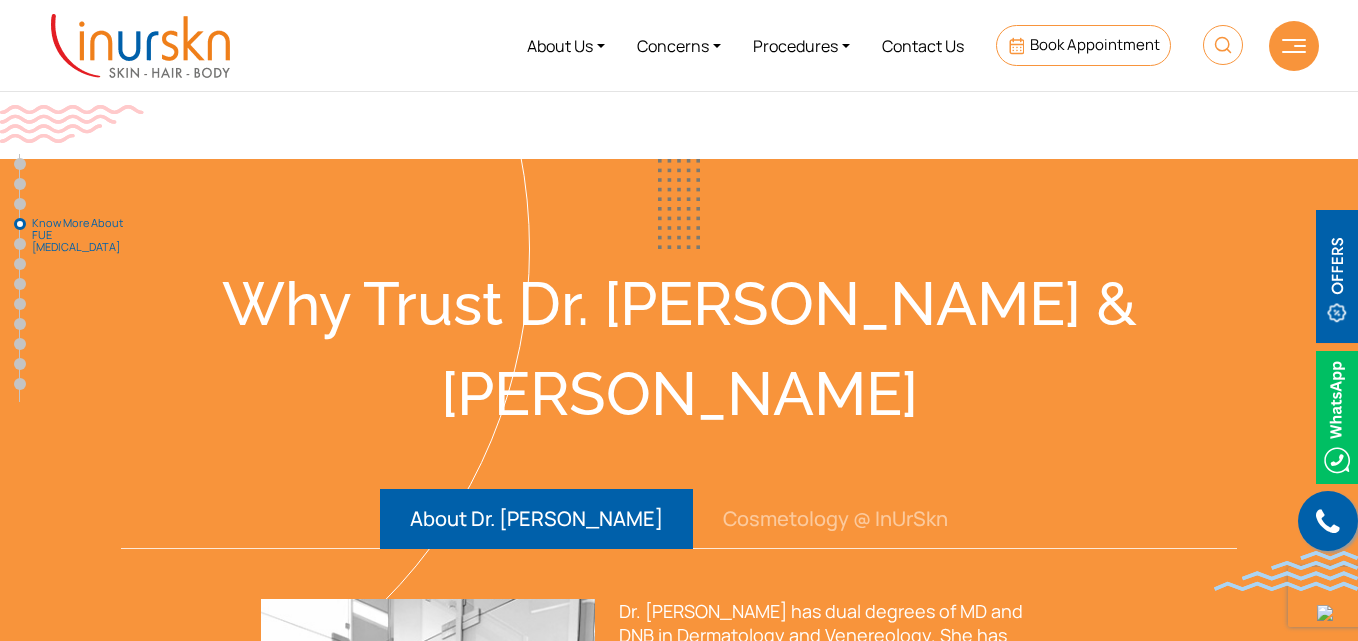 click on "Cosmetology @ InUrSkn" at bounding box center (835, 519) 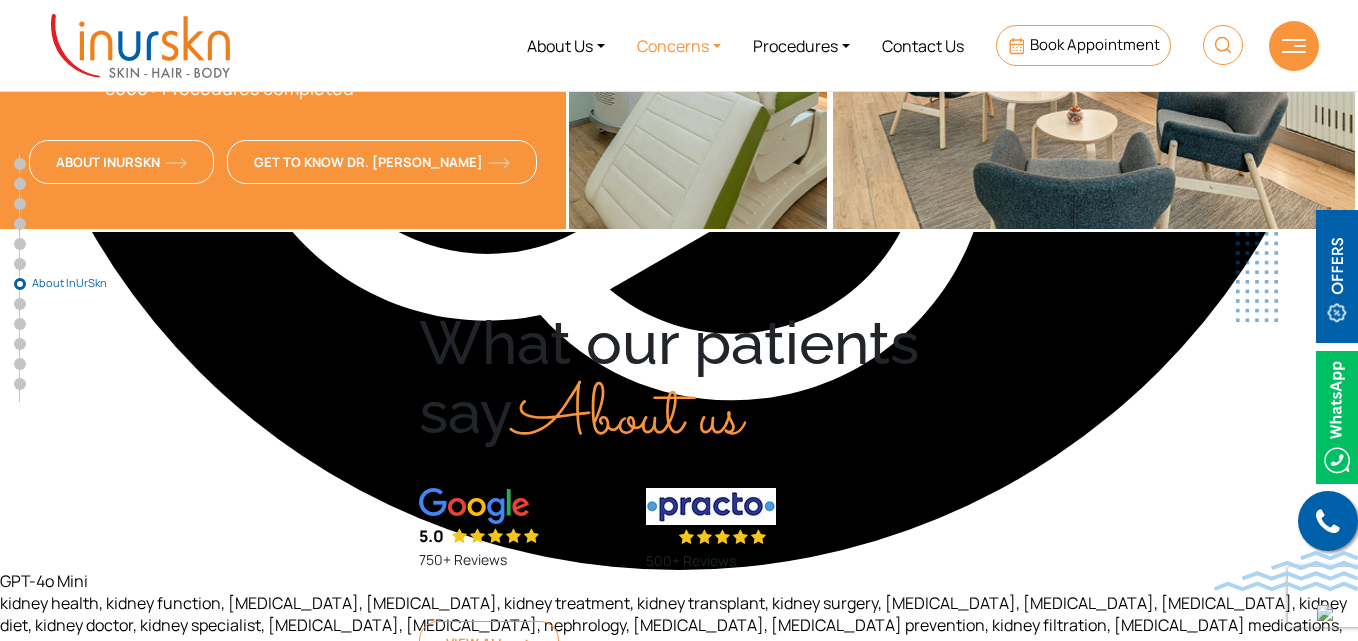 scroll, scrollTop: 6428, scrollLeft: 0, axis: vertical 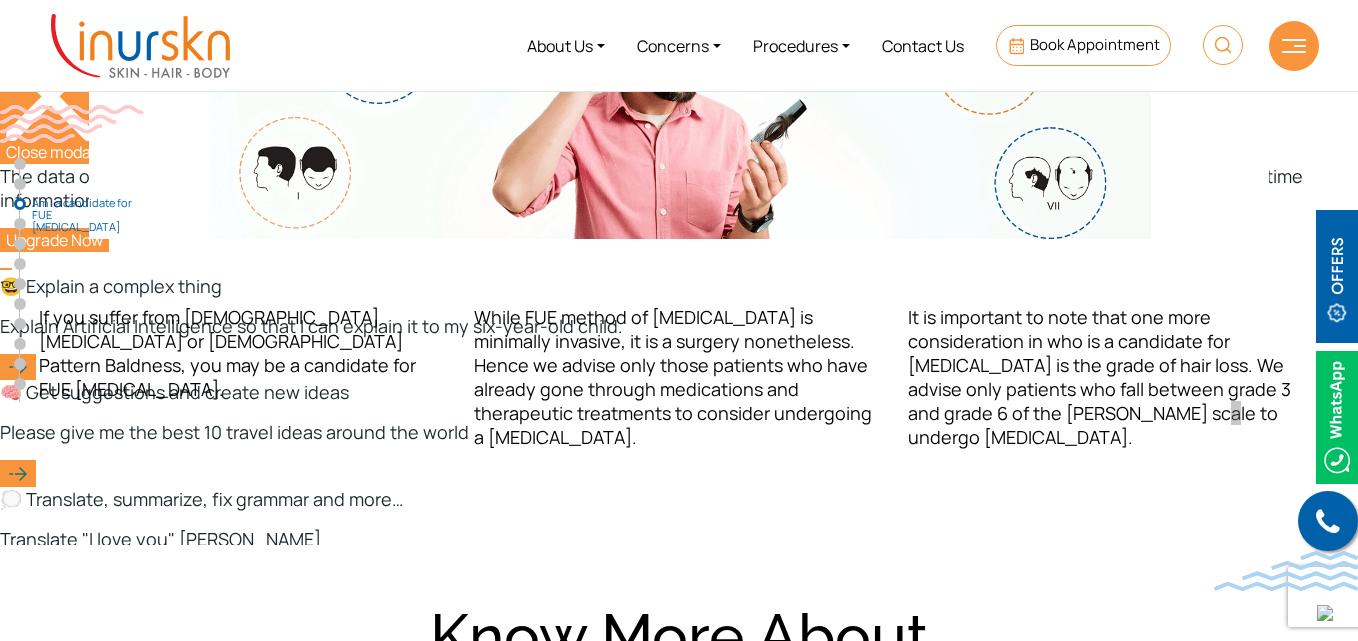 drag, startPoint x: 1077, startPoint y: 429, endPoint x: 995, endPoint y: 412, distance: 83.74366 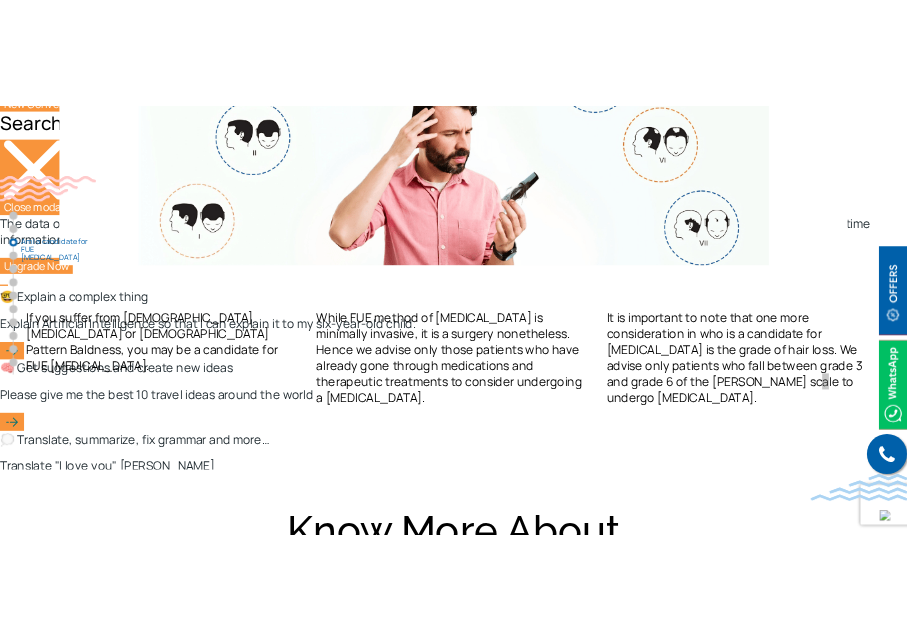 scroll, scrollTop: 2580, scrollLeft: 0, axis: vertical 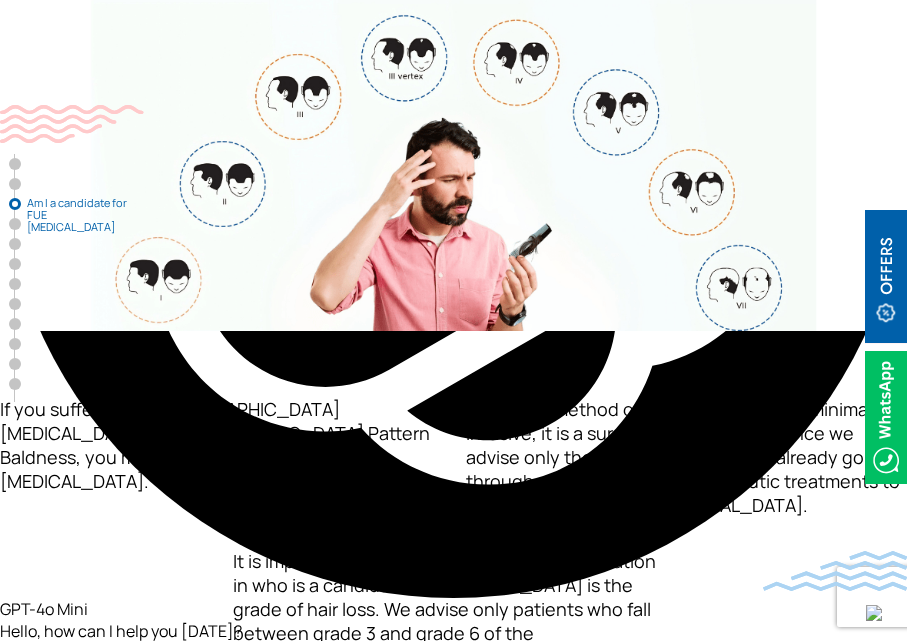 click on "If you suffer from Male Pattern Baldness or Female Pattern Baldness, you may be a candidate for FUE hair transplant.
While FUE method of hair transplant is minimally invasive, it is a surgery nonetheless. Hence we advise only those patients who have already gone through medications and therapeutic treatments to consider undergoing a hair transplant.
It is important to note that one more consideration in who is a candidate for hair transplant is the grade of hair loss. We advise only patients who fall between grade 3 and grade 6 of the norwood scale to undergo hair transplant." at bounding box center [453, 533] 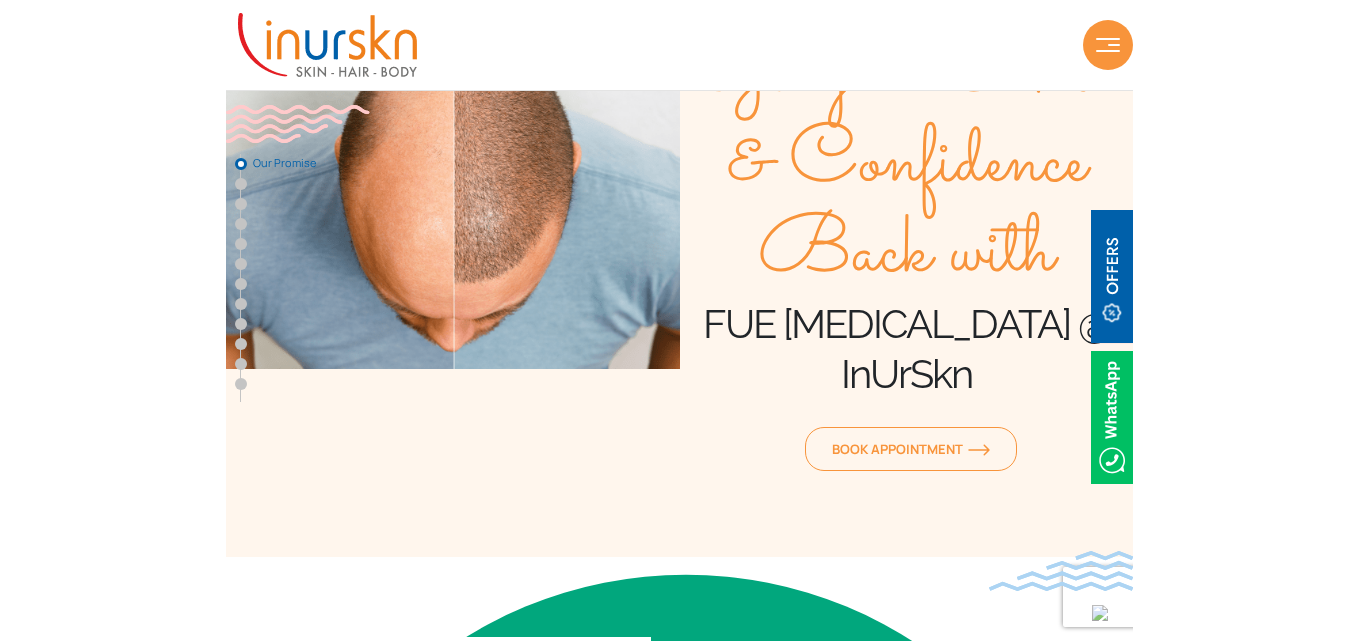 scroll, scrollTop: 54, scrollLeft: 0, axis: vertical 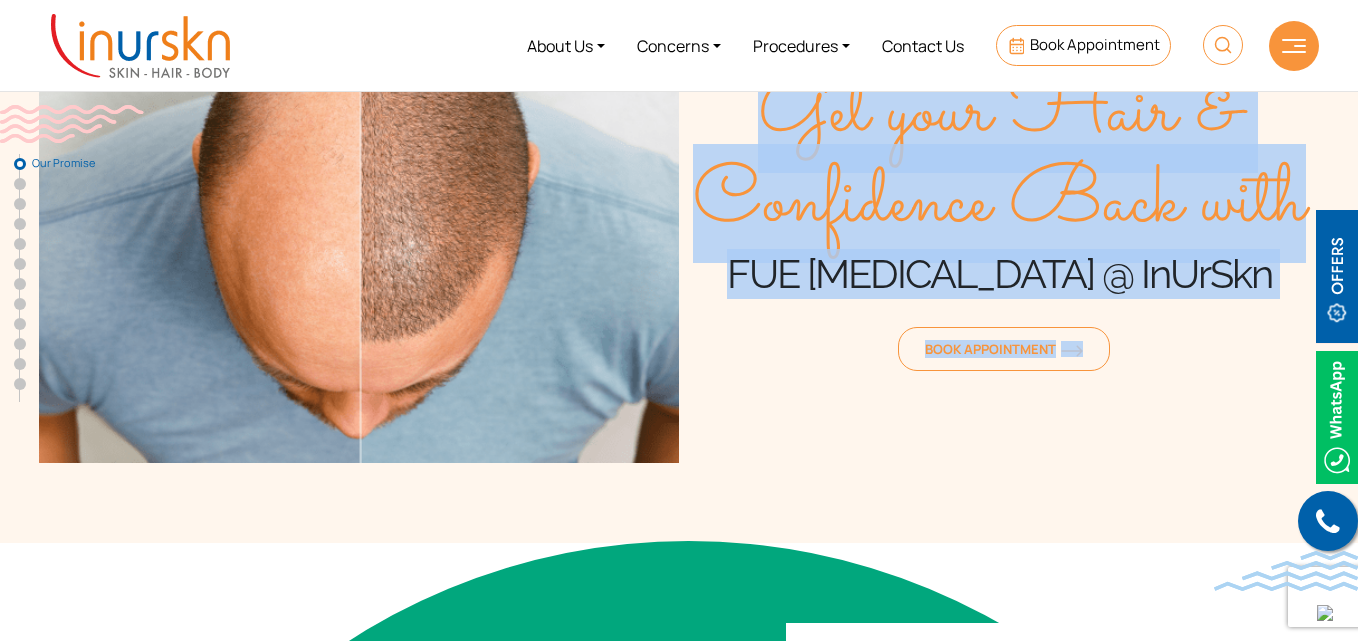 drag, startPoint x: 780, startPoint y: 141, endPoint x: 1197, endPoint y: 343, distance: 463.34976 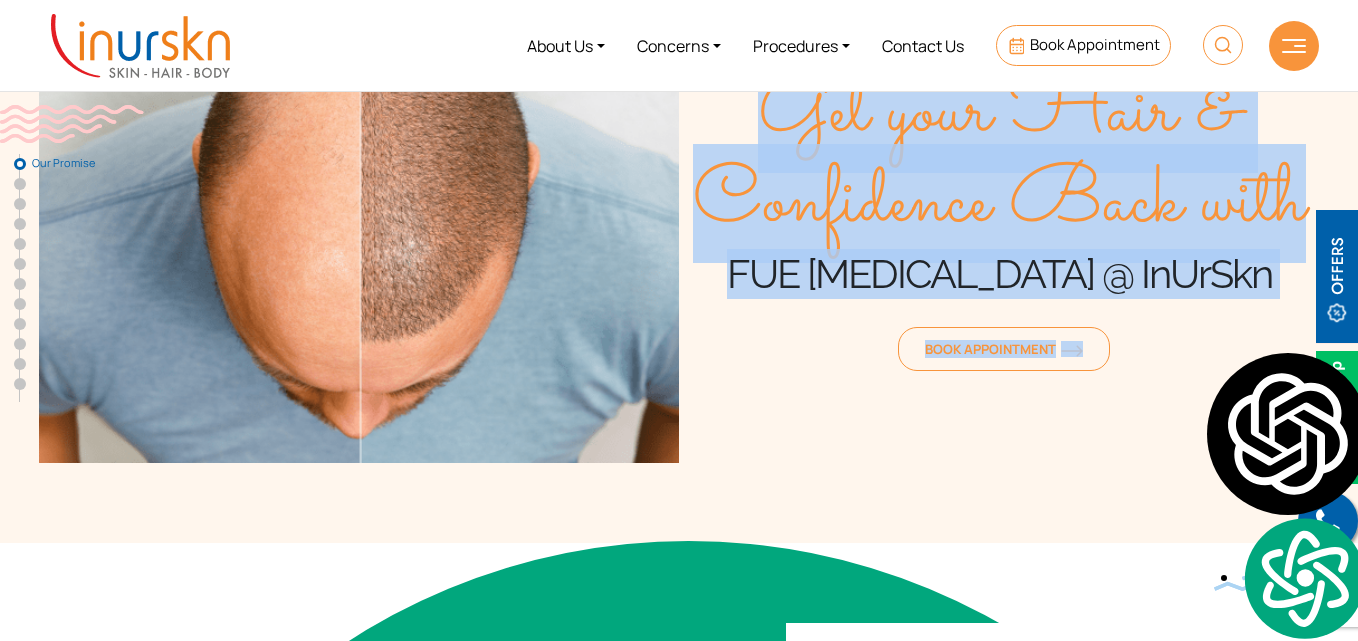 copy on "Get your Hair & Confidence Back with FUE Hair Transplant @ InUrSkn
Book Appointment" 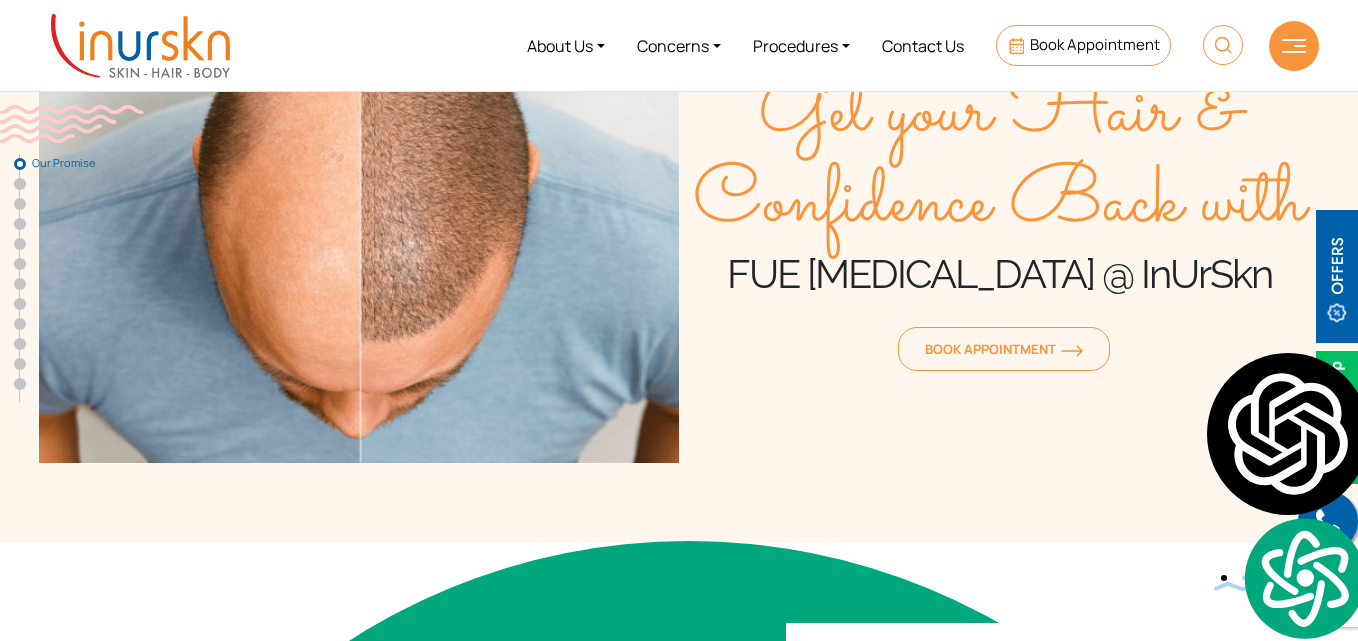 click on "What is FUE Hair Transplant?
Follicular Unit Extraction (FUE) is a highly advanced method of hair transplantation, known for its safety, minimal downtime, and impressive results.
In FUE, individual hair follicle units, each containing 3 to 4 hair roots, are meticulously extracted under local anesthesia from the donor area, typically the back of the scalp. These units are then carefully implanted one by one into the recipient area where hair is thinning.
This method is favored for its precision and minimal invasiveness, as it leaves no linear scars, requires no stitches, and causes minimal pain. Recovery is quick, allowing patients to resume normal activities as soon as the next day, making FUE a preferred choice for those seeking effective solutions to hair loss." at bounding box center (679, 1023) 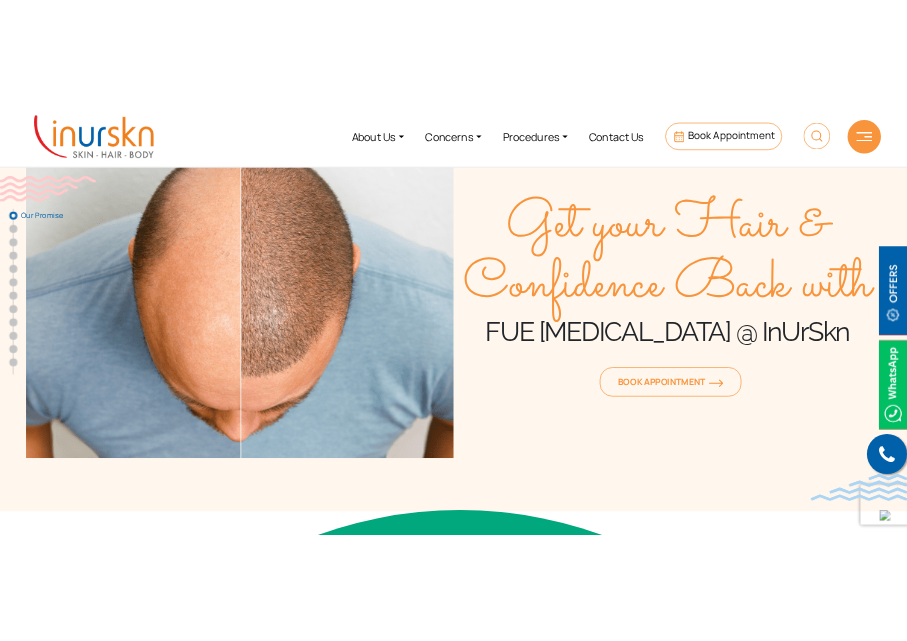 scroll, scrollTop: 0, scrollLeft: 0, axis: both 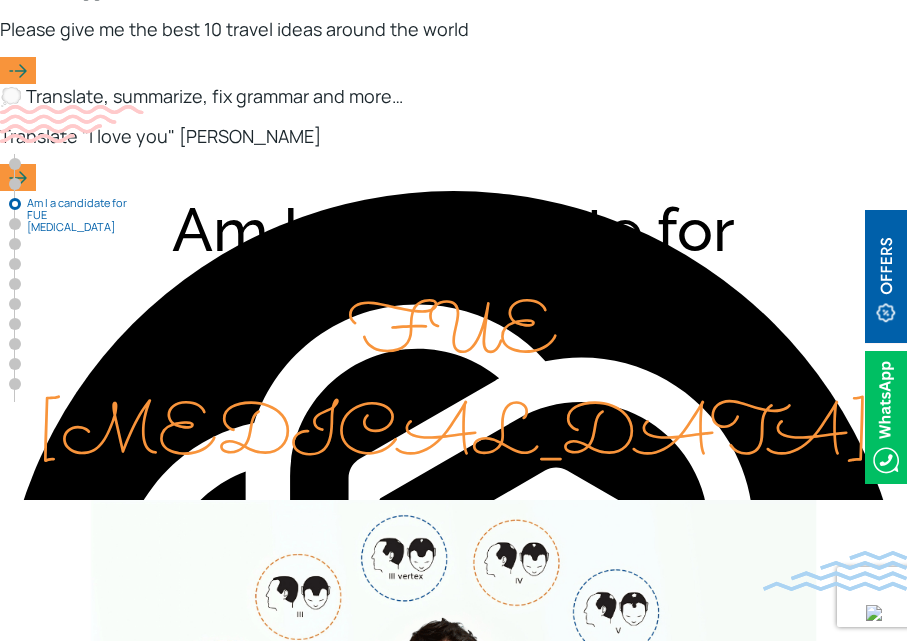 click on "FUE [MEDICAL_DATA]" at bounding box center (454, 387) 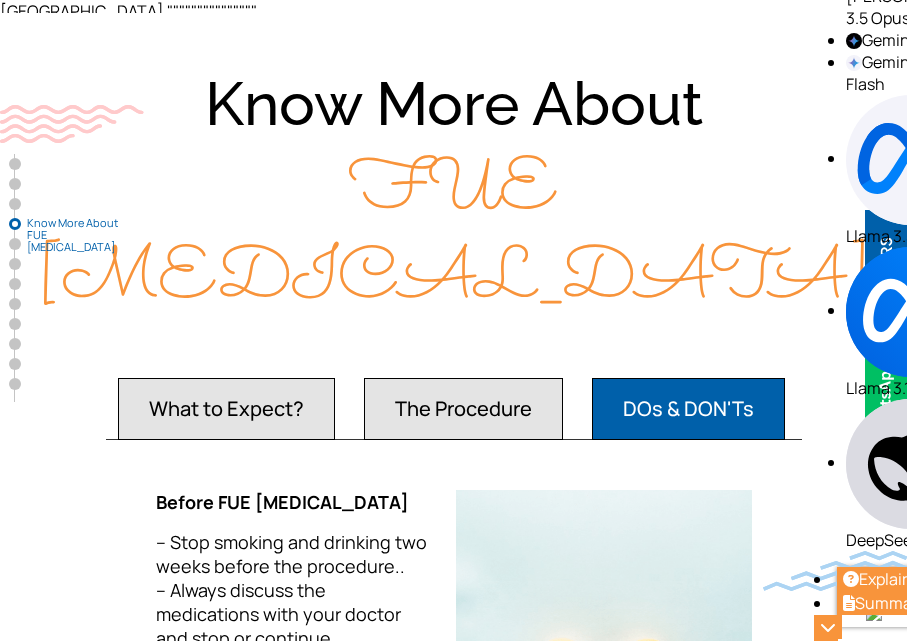 scroll, scrollTop: 3347, scrollLeft: 0, axis: vertical 